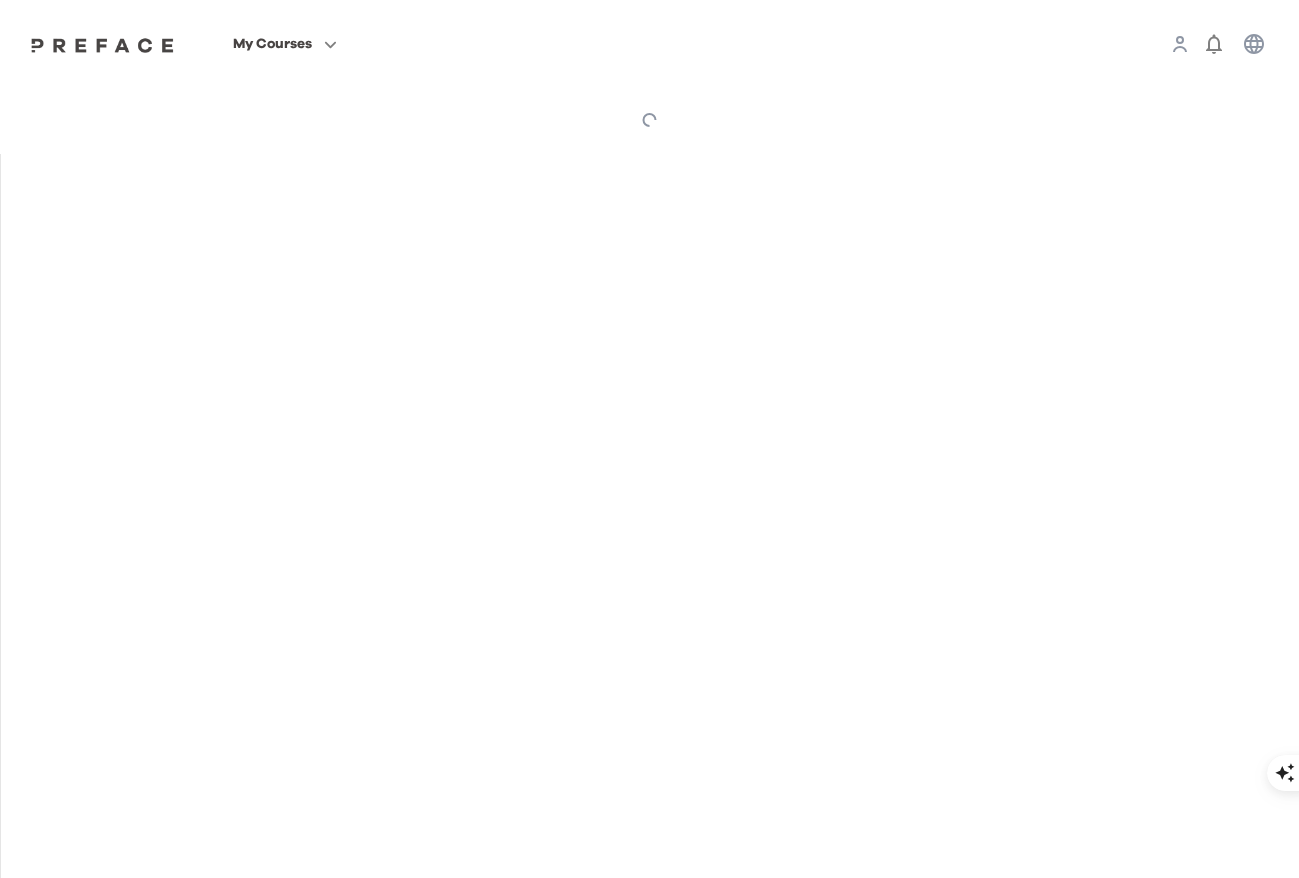 scroll, scrollTop: 0, scrollLeft: 0, axis: both 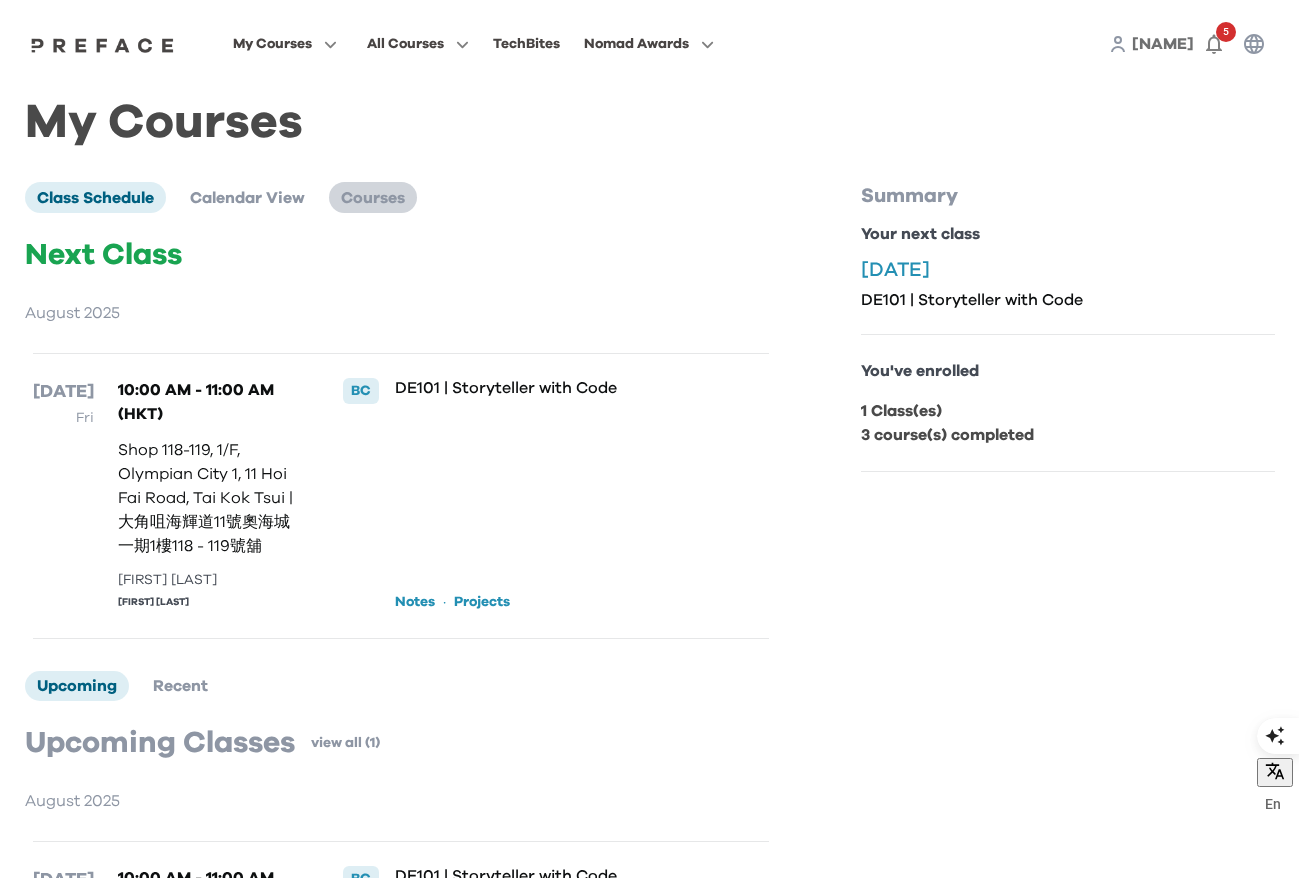 click on "Courses" at bounding box center (373, 198) 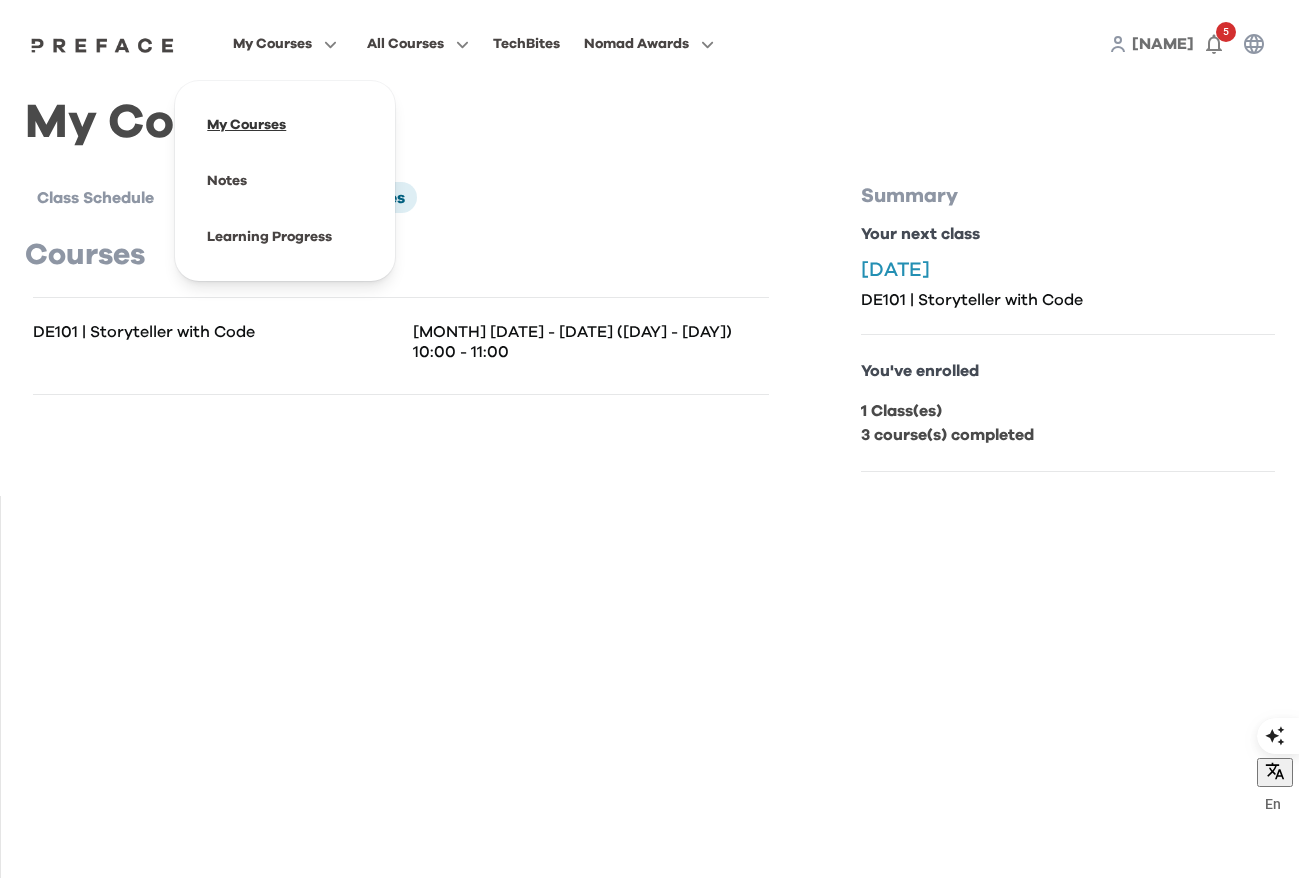 click at bounding box center [285, 125] 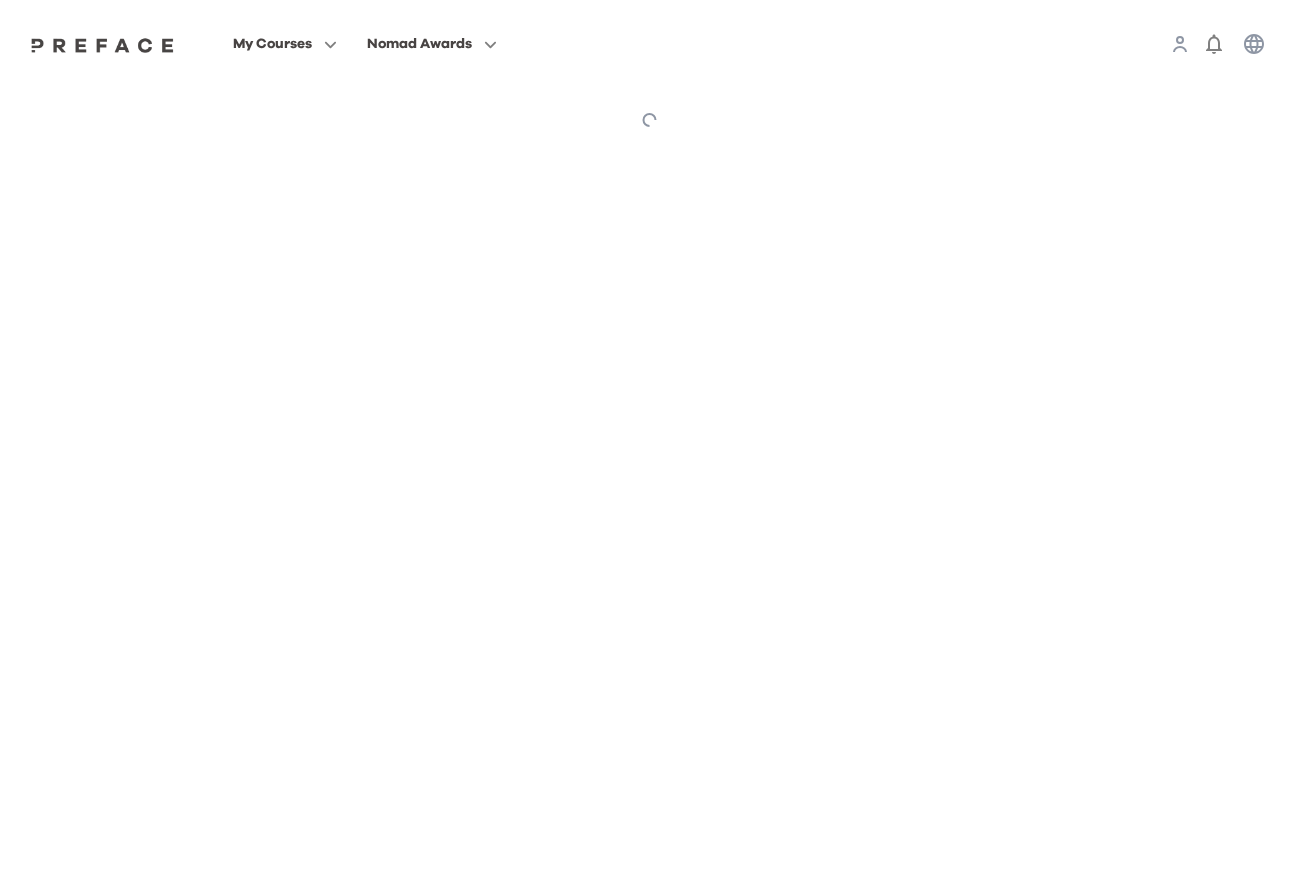 scroll, scrollTop: 0, scrollLeft: 0, axis: both 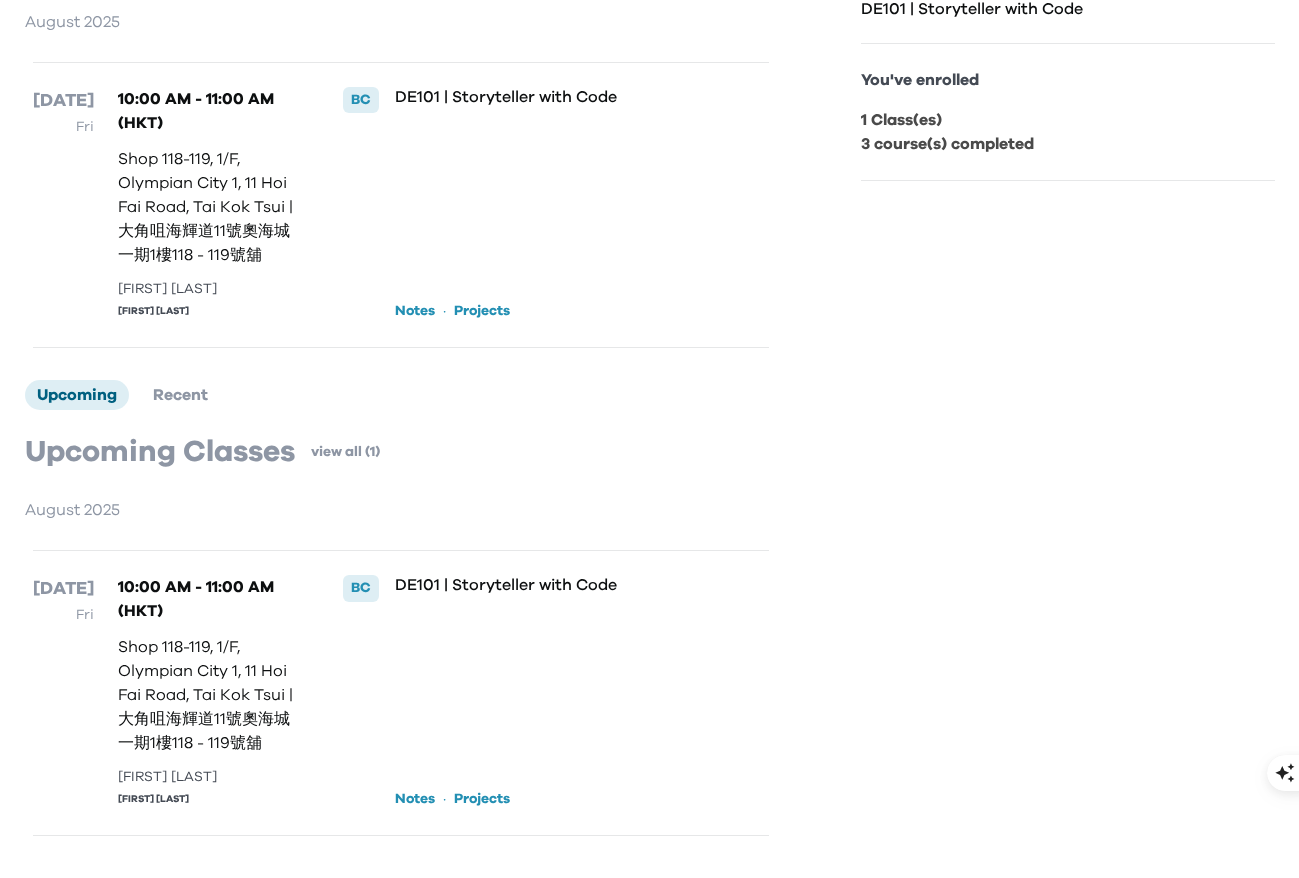 click on "Notes" at bounding box center (415, 799) 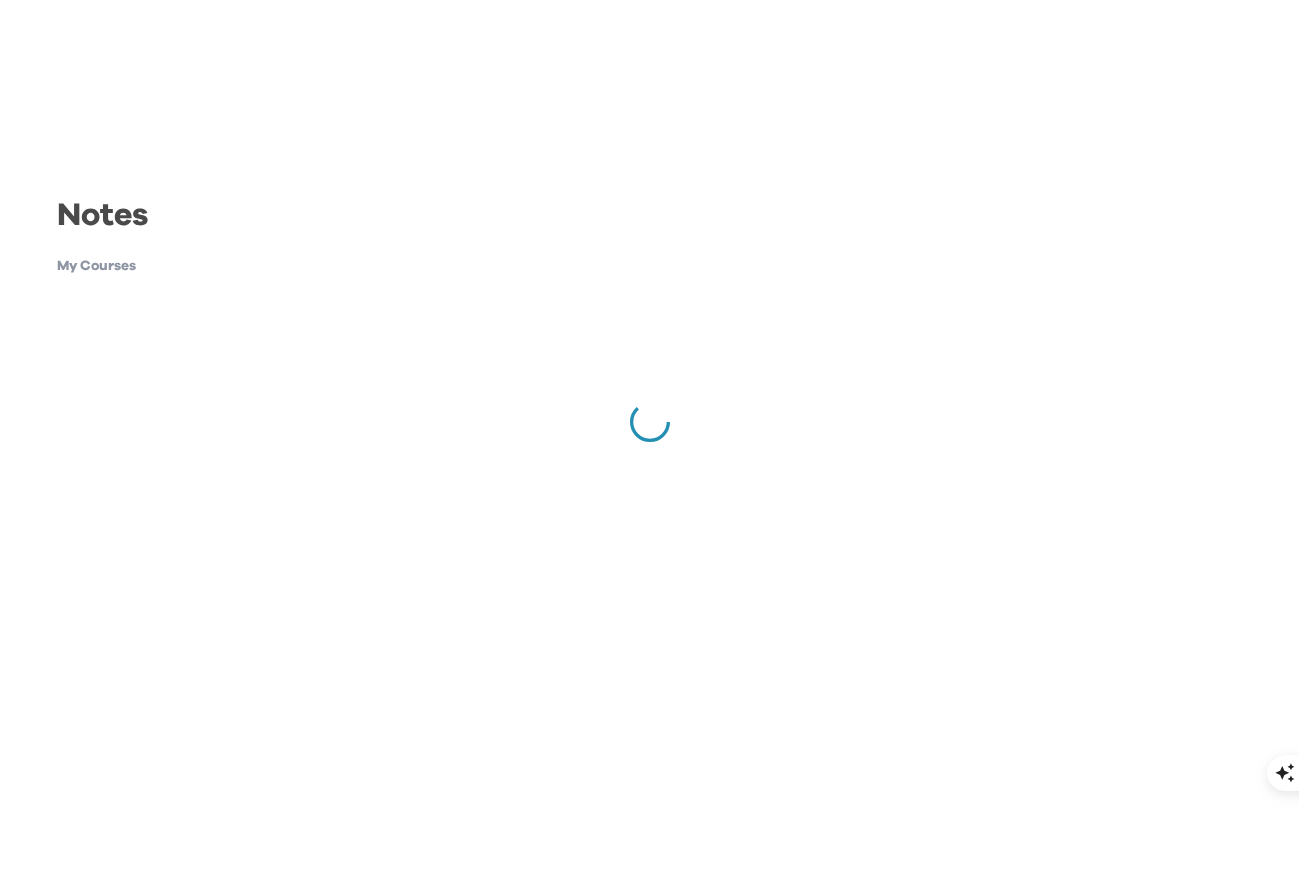 scroll, scrollTop: 0, scrollLeft: 0, axis: both 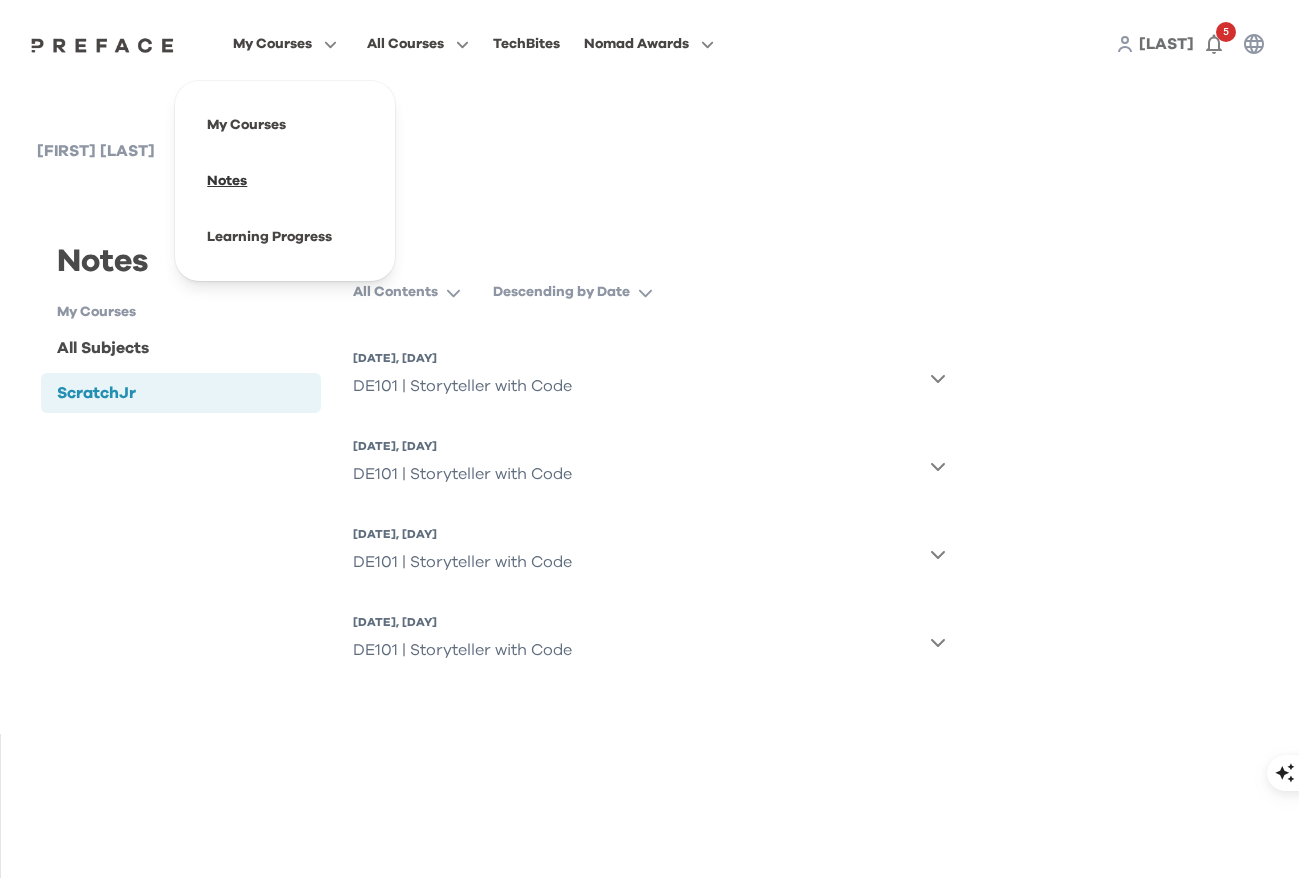click at bounding box center (285, 181) 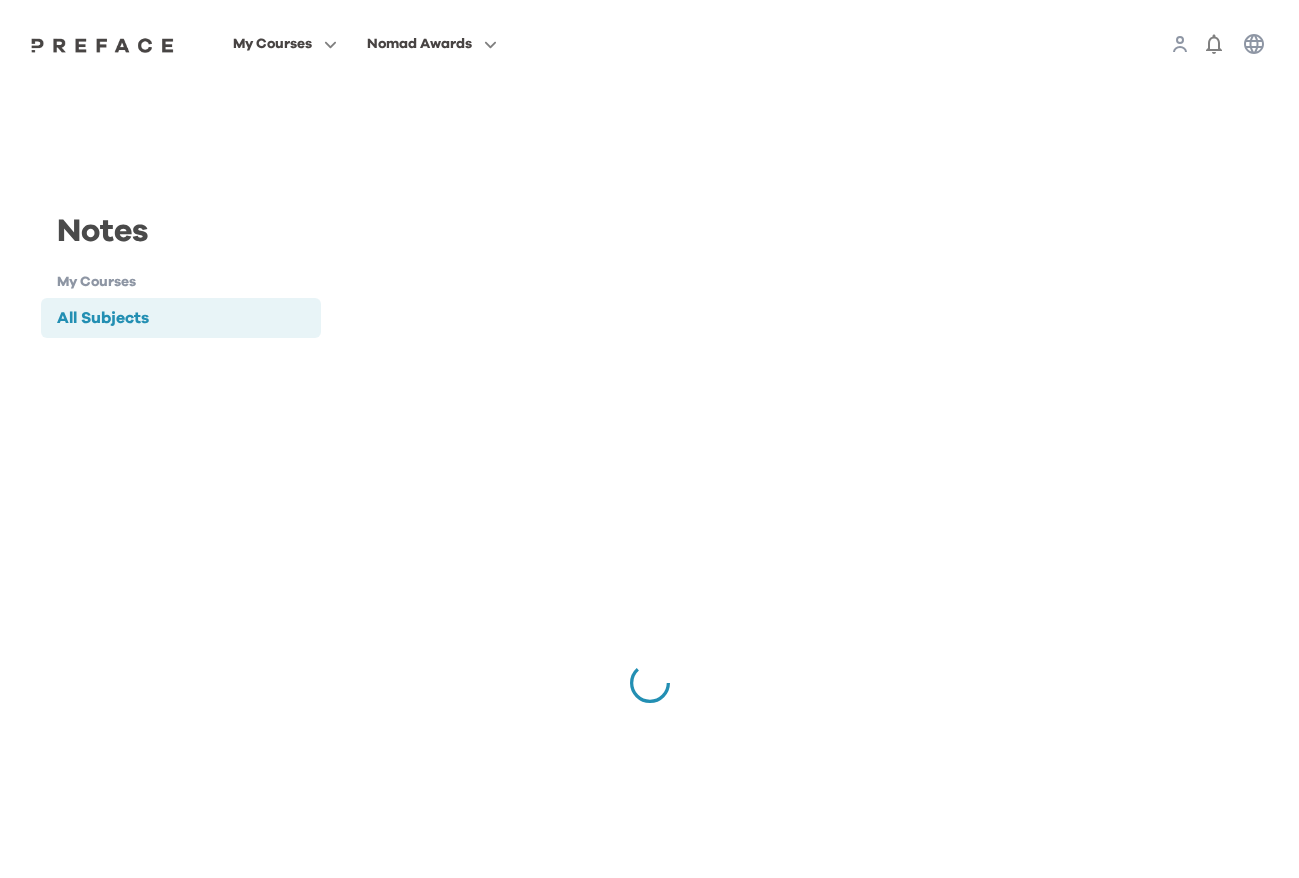 scroll, scrollTop: 0, scrollLeft: 0, axis: both 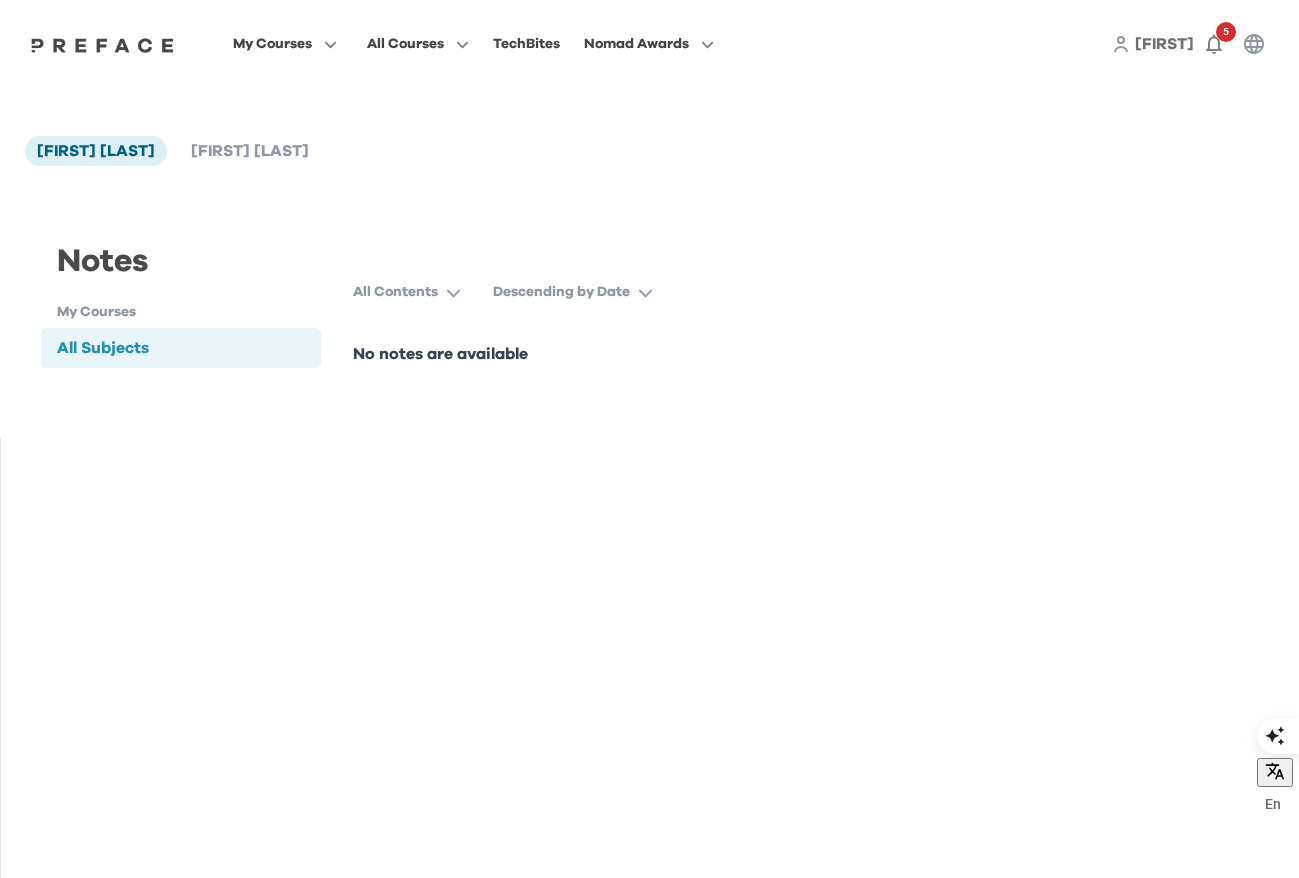click on "My Courses" at bounding box center (189, 312) 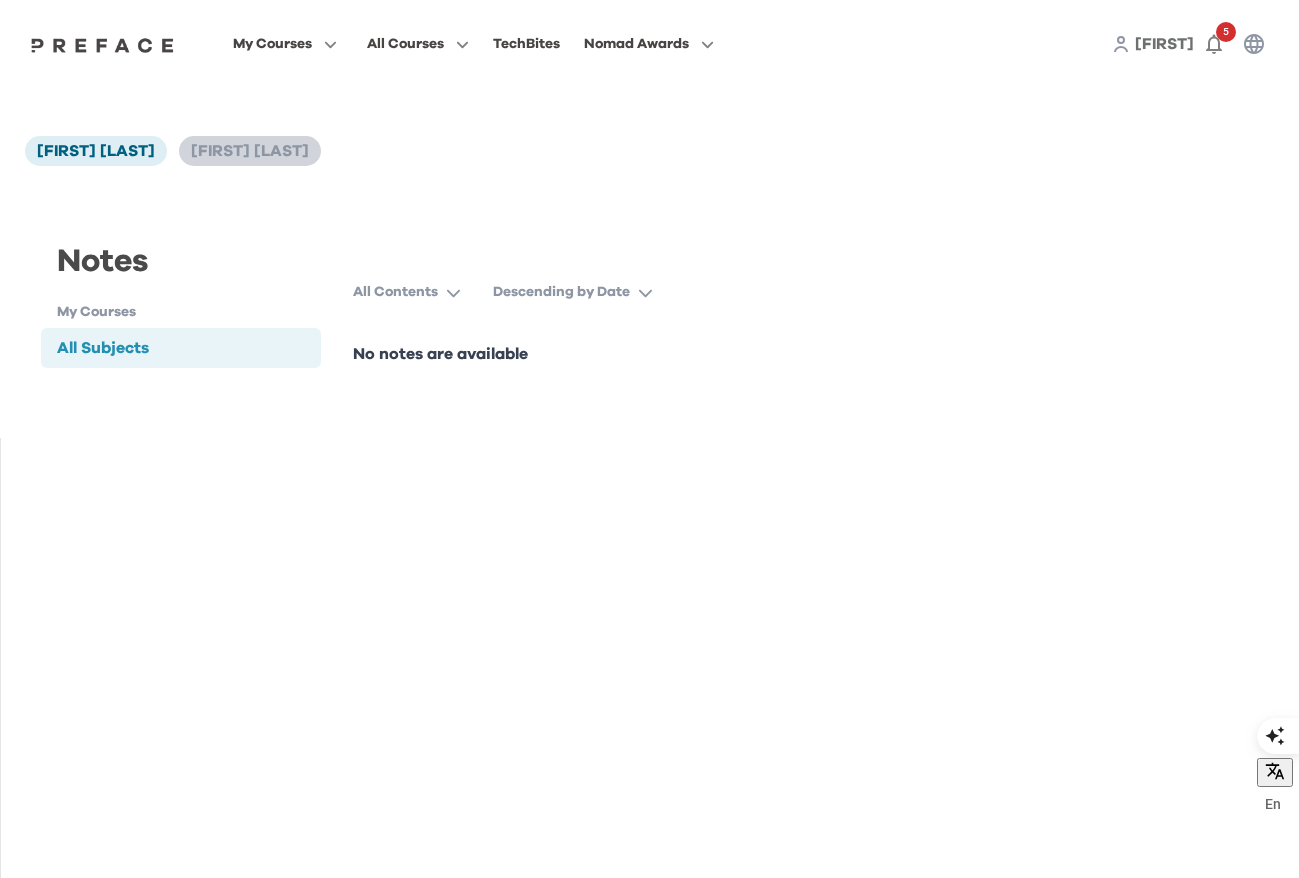 click on "[FIRST] [LAST]" at bounding box center [250, 151] 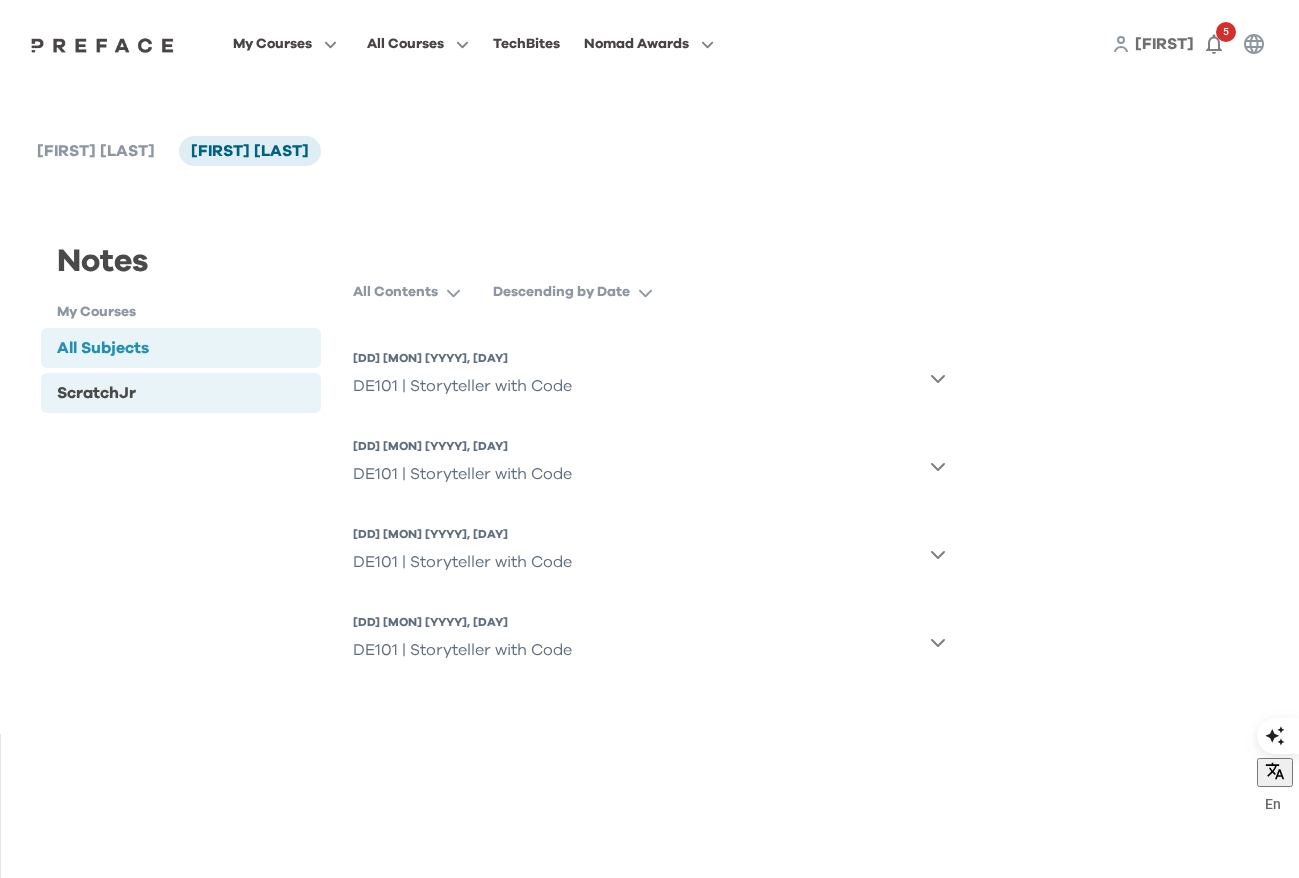 click on "ScratchJr" at bounding box center [181, 393] 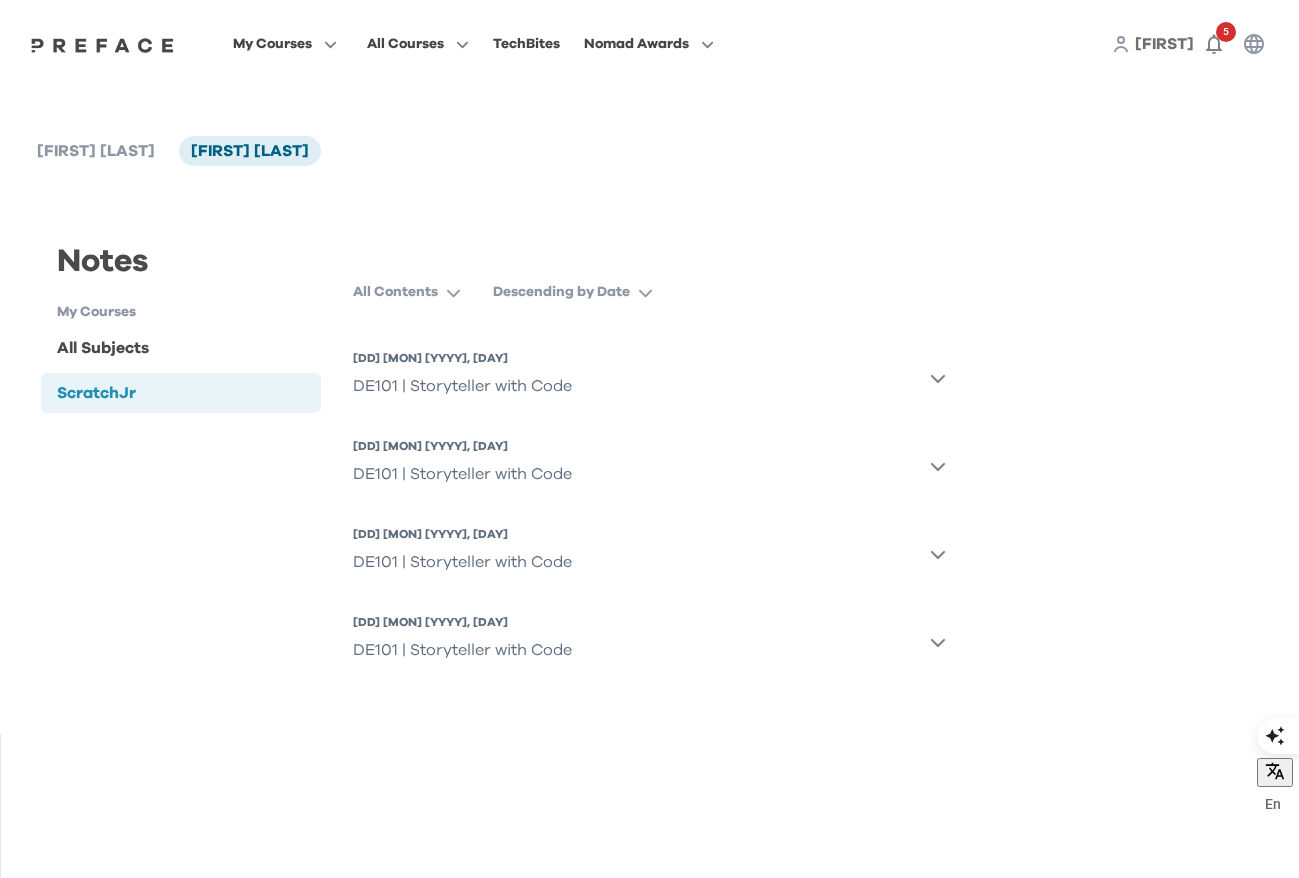 click on "ScratchJr" at bounding box center [181, 393] 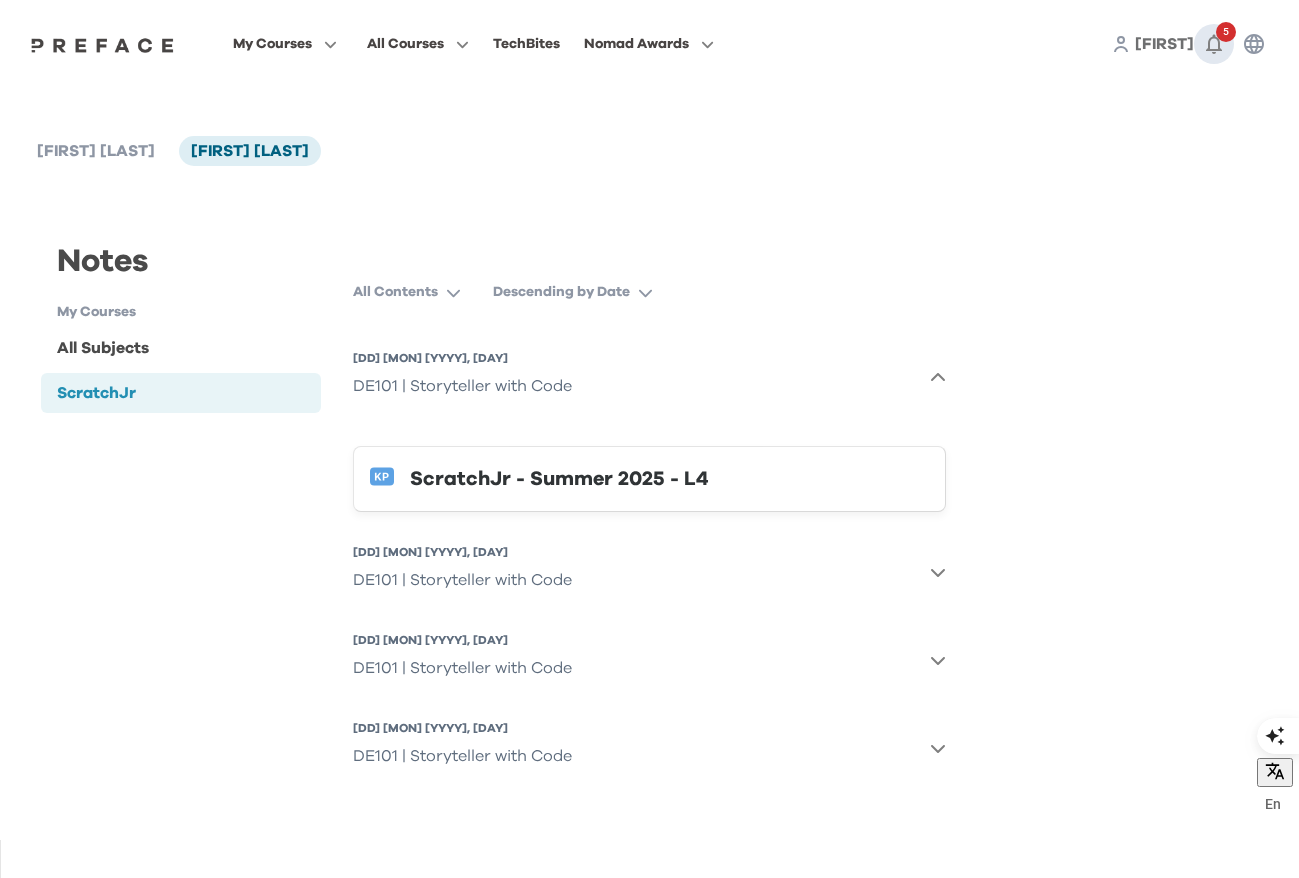 click 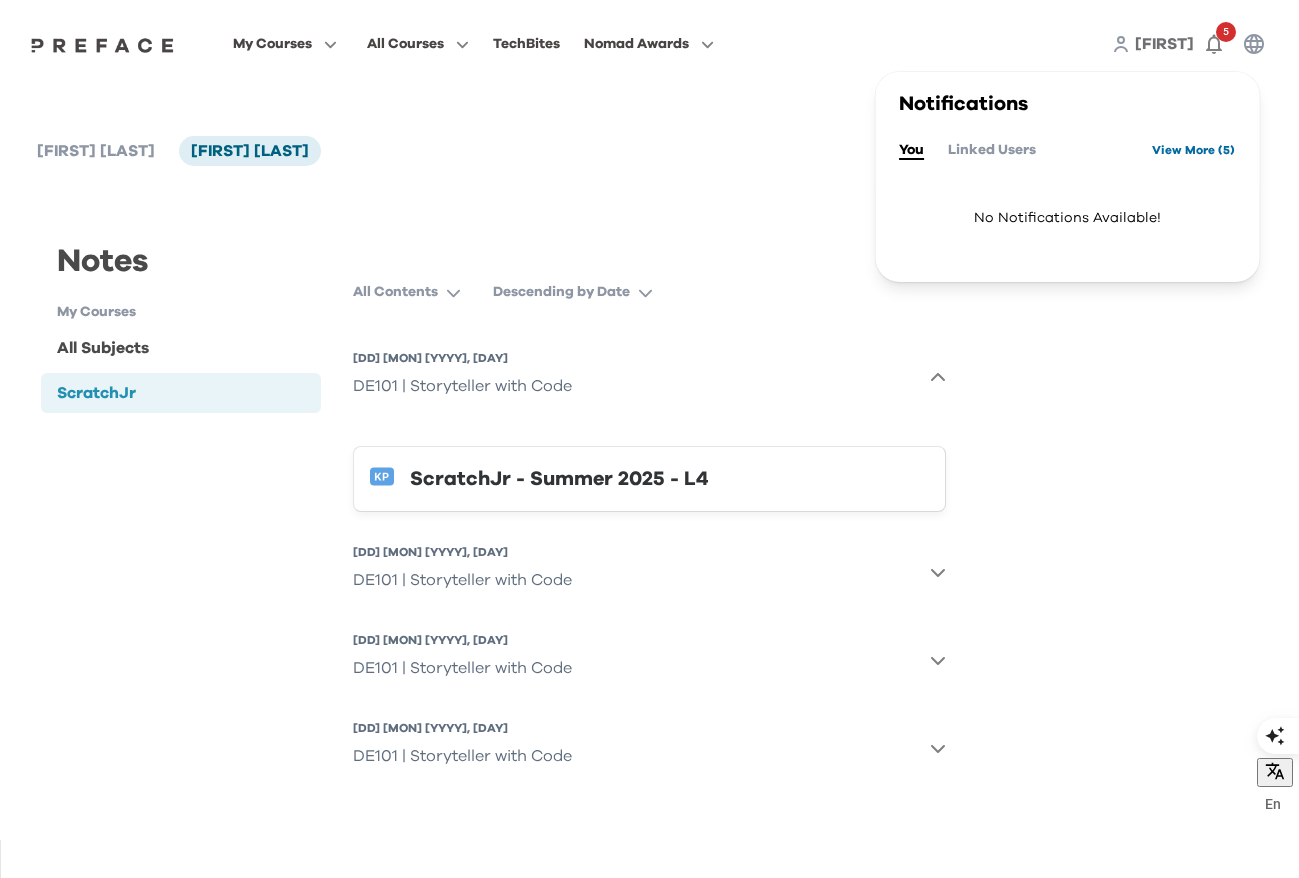 click on "View More ( 5 )" at bounding box center [1193, 150] 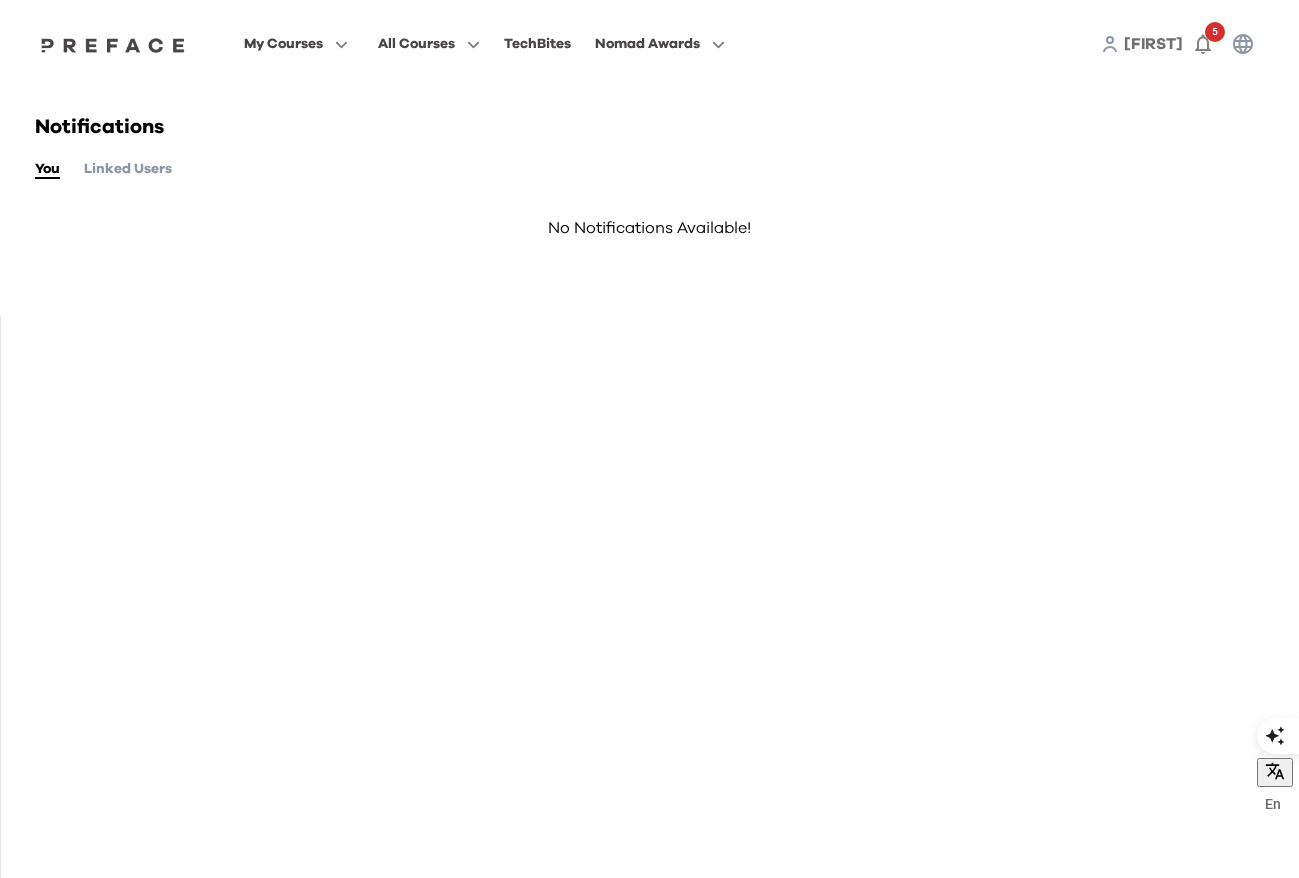 click on "Linked Users" at bounding box center (128, 169) 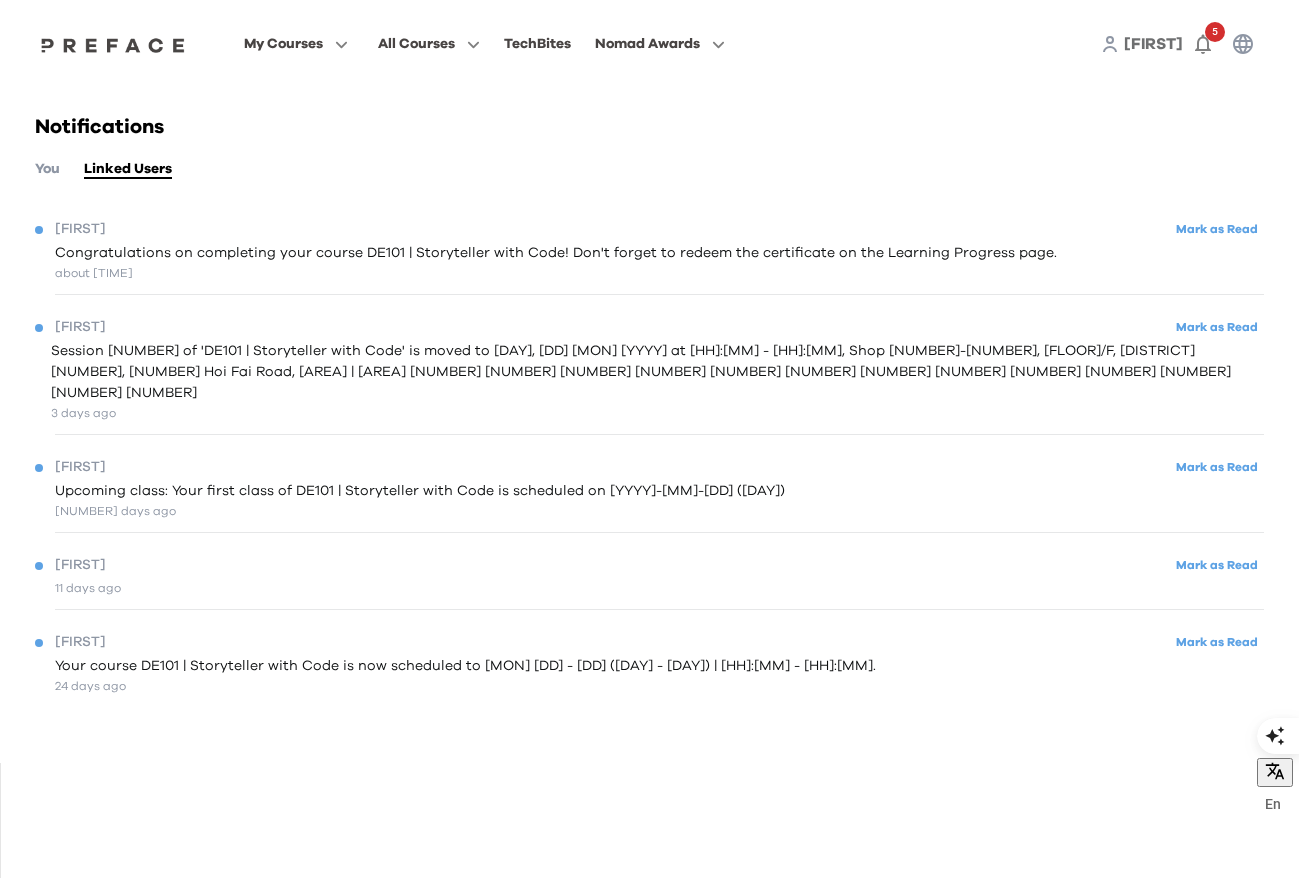 click on "about [TIME]" at bounding box center [556, 273] 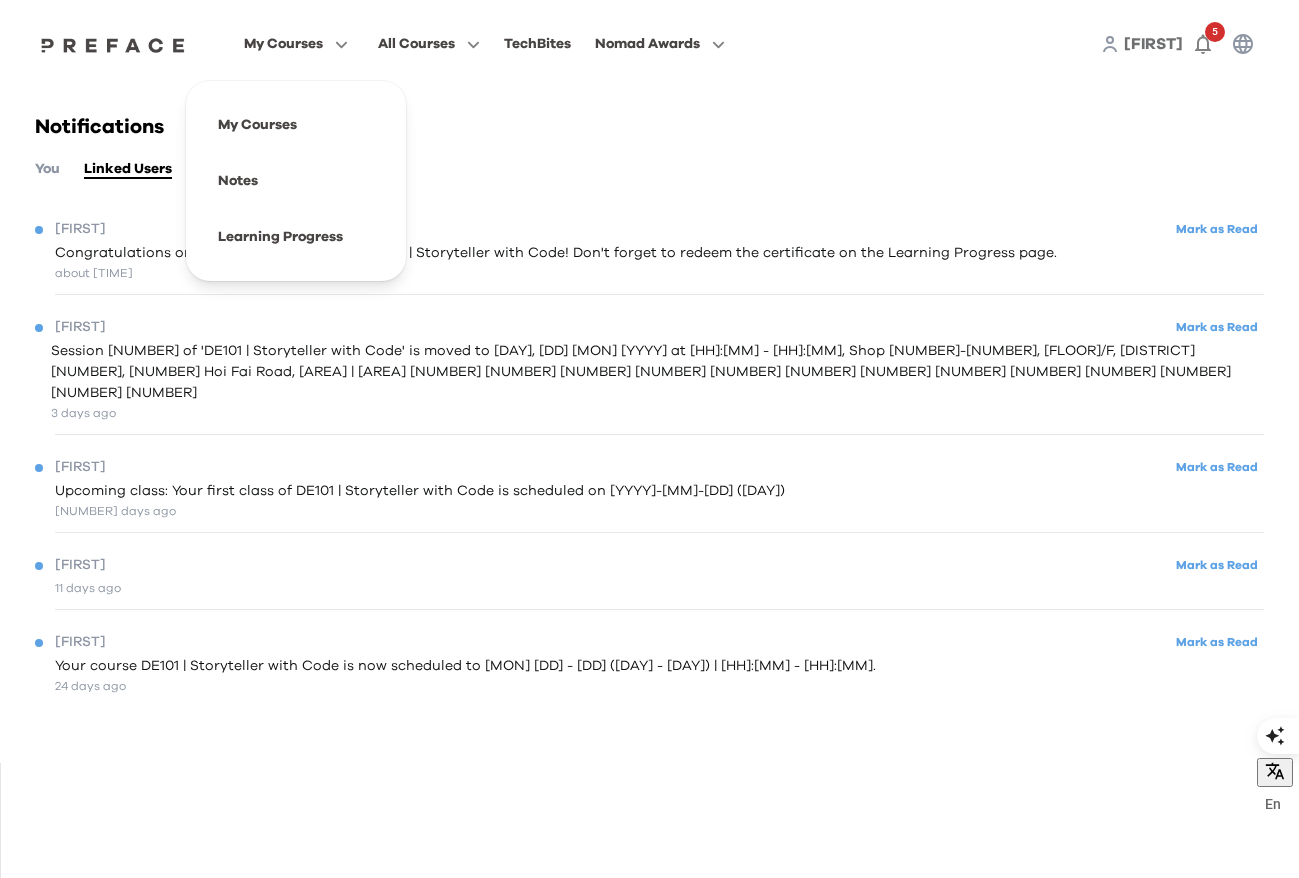 click on "My Courses" at bounding box center (283, 44) 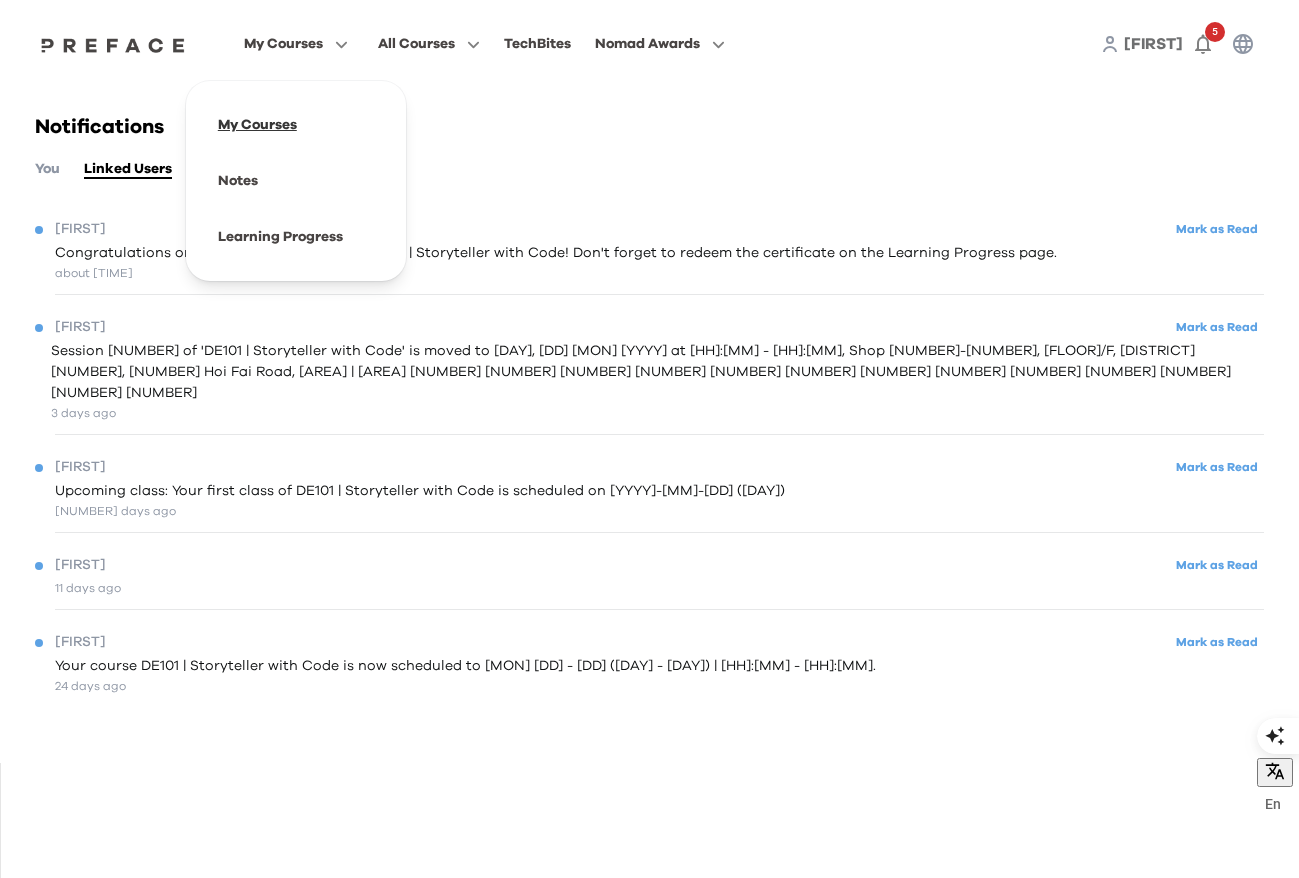 click at bounding box center [296, 125] 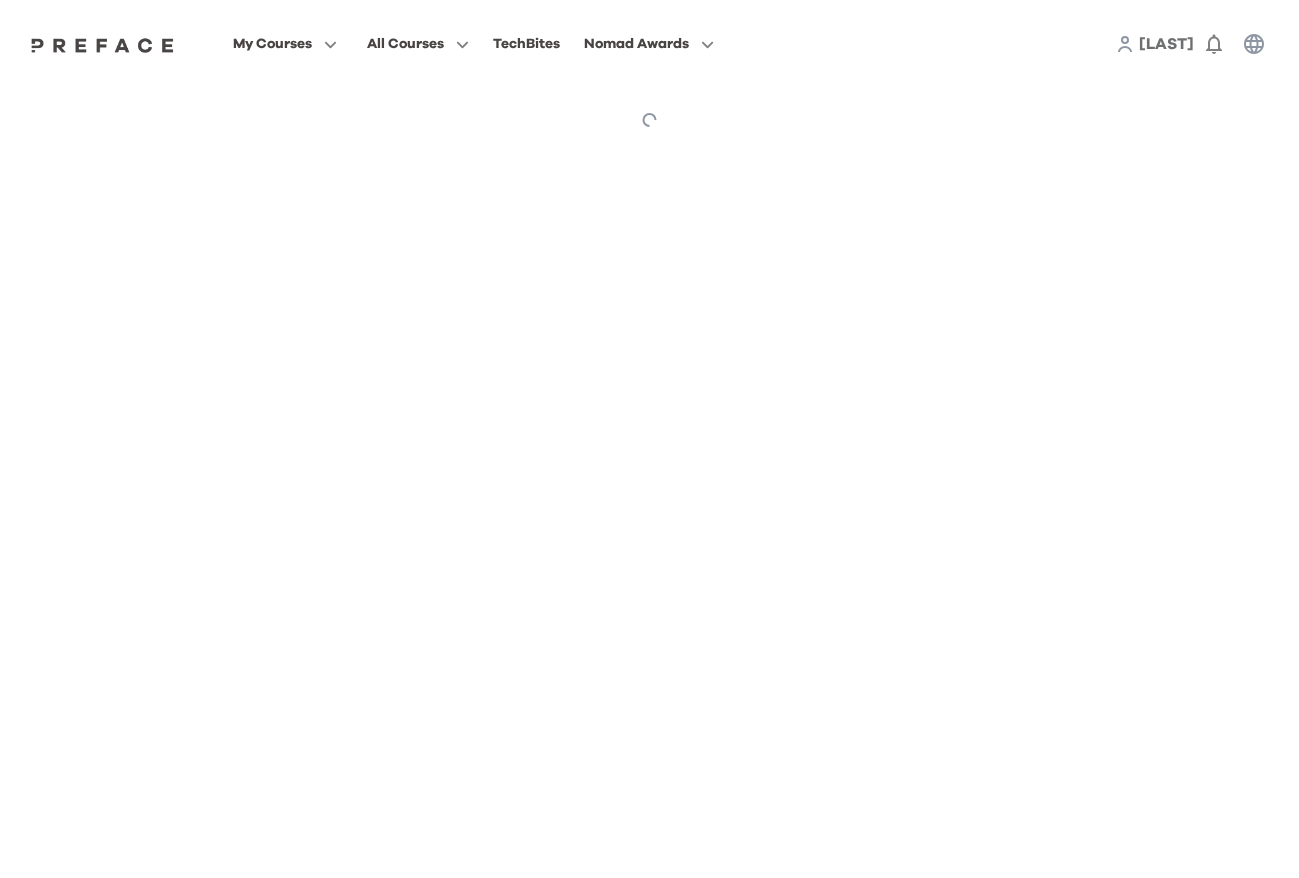 scroll, scrollTop: 0, scrollLeft: 0, axis: both 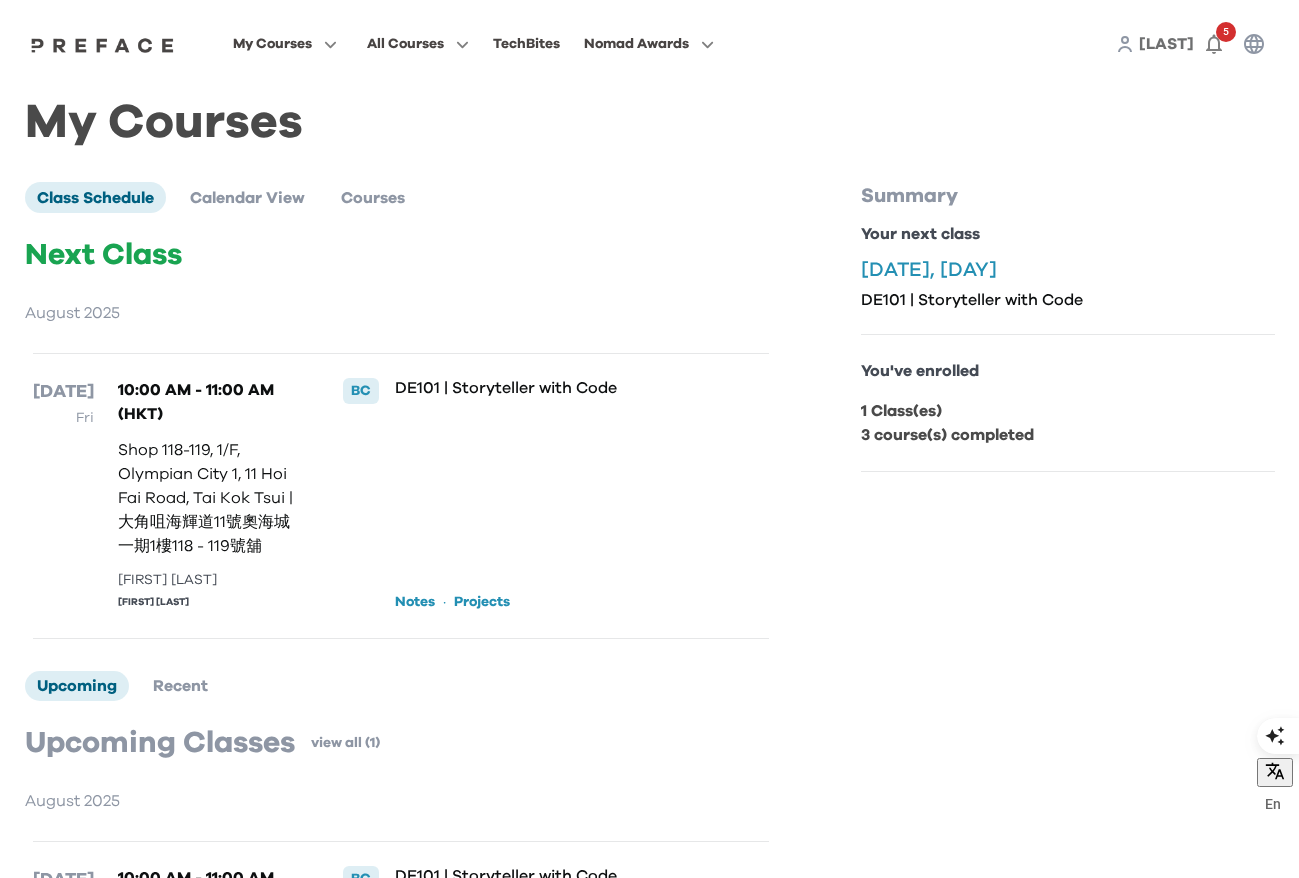 click on "Notes" at bounding box center (415, 602) 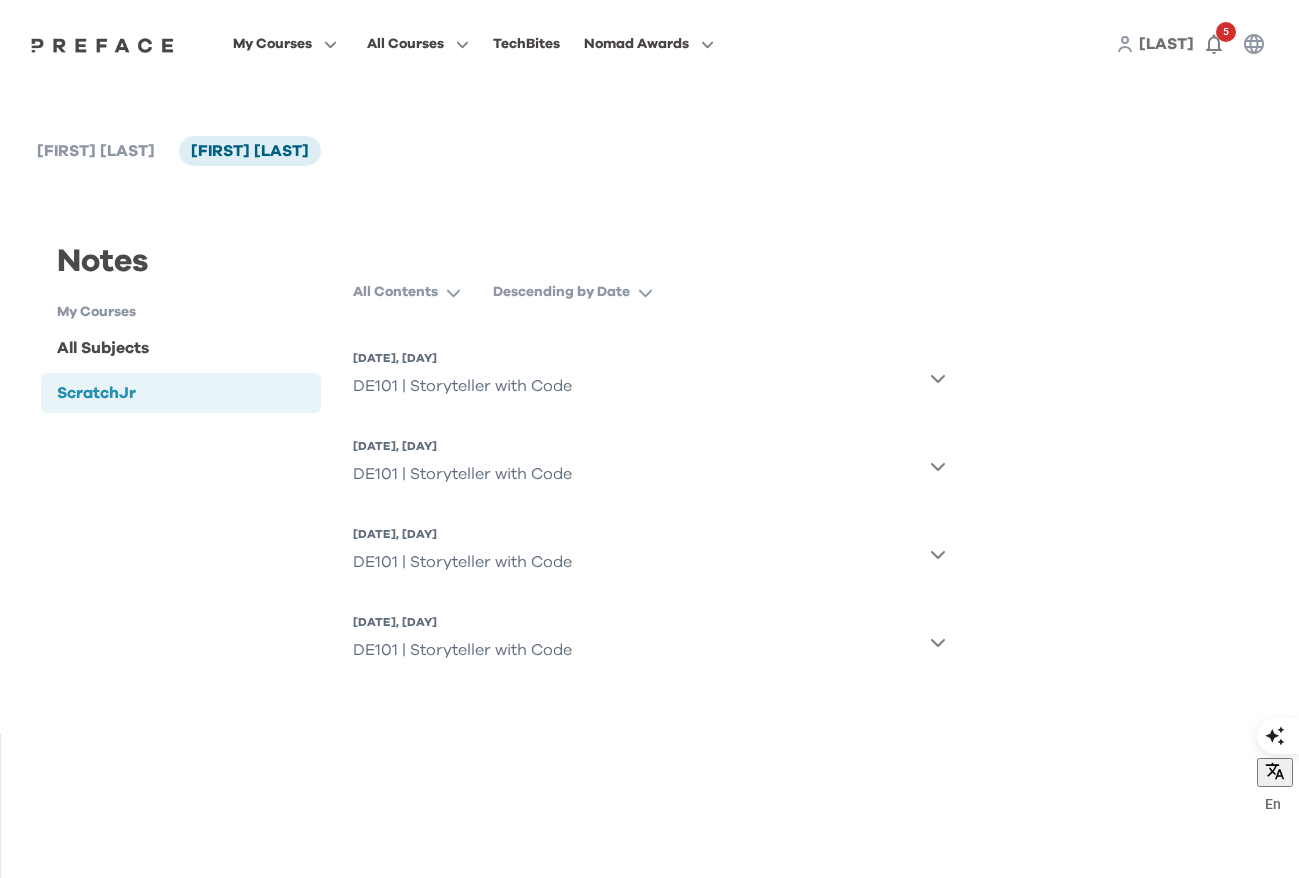click on "DE101 | Storyteller with Code" at bounding box center (462, 386) 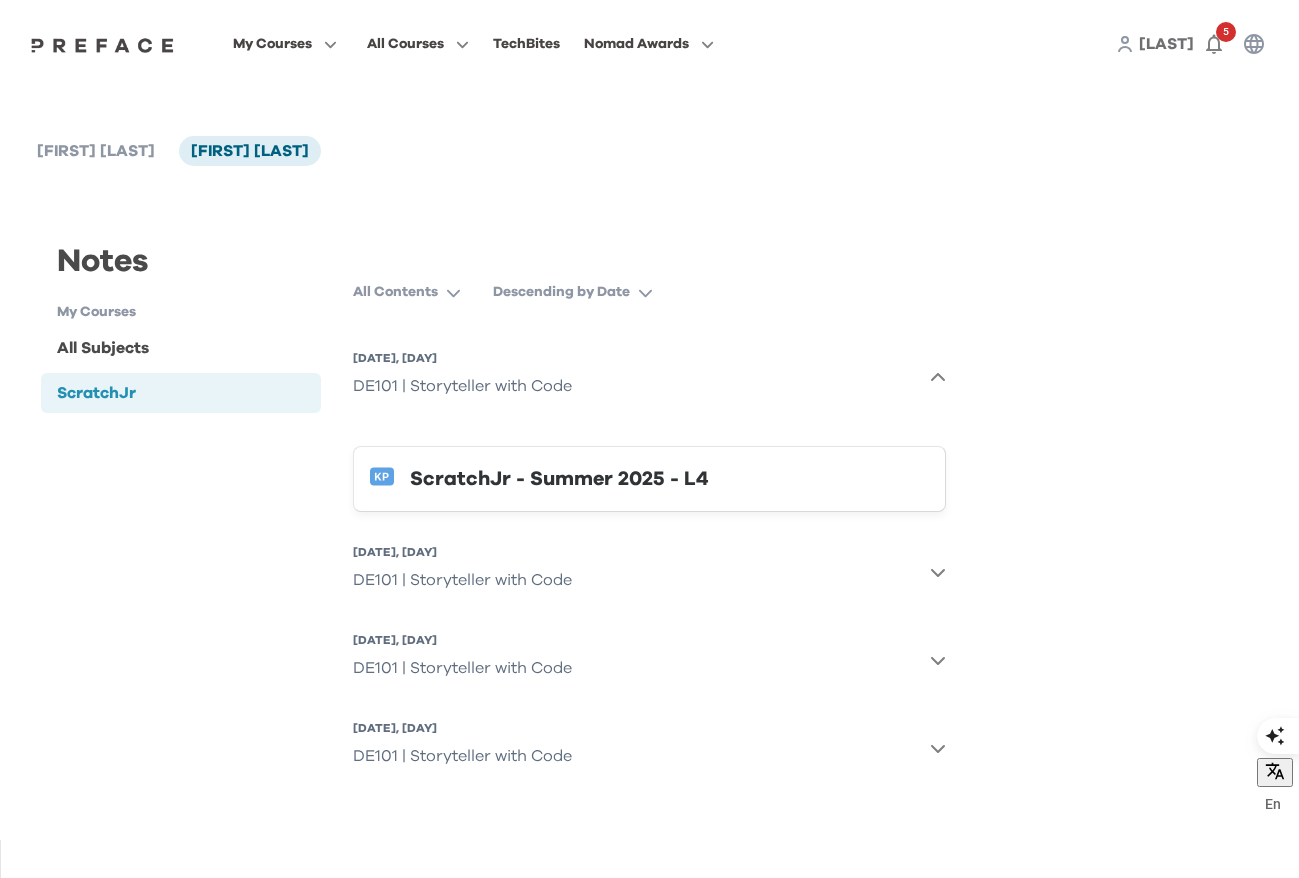 click on "ScratchJr" at bounding box center (181, 393) 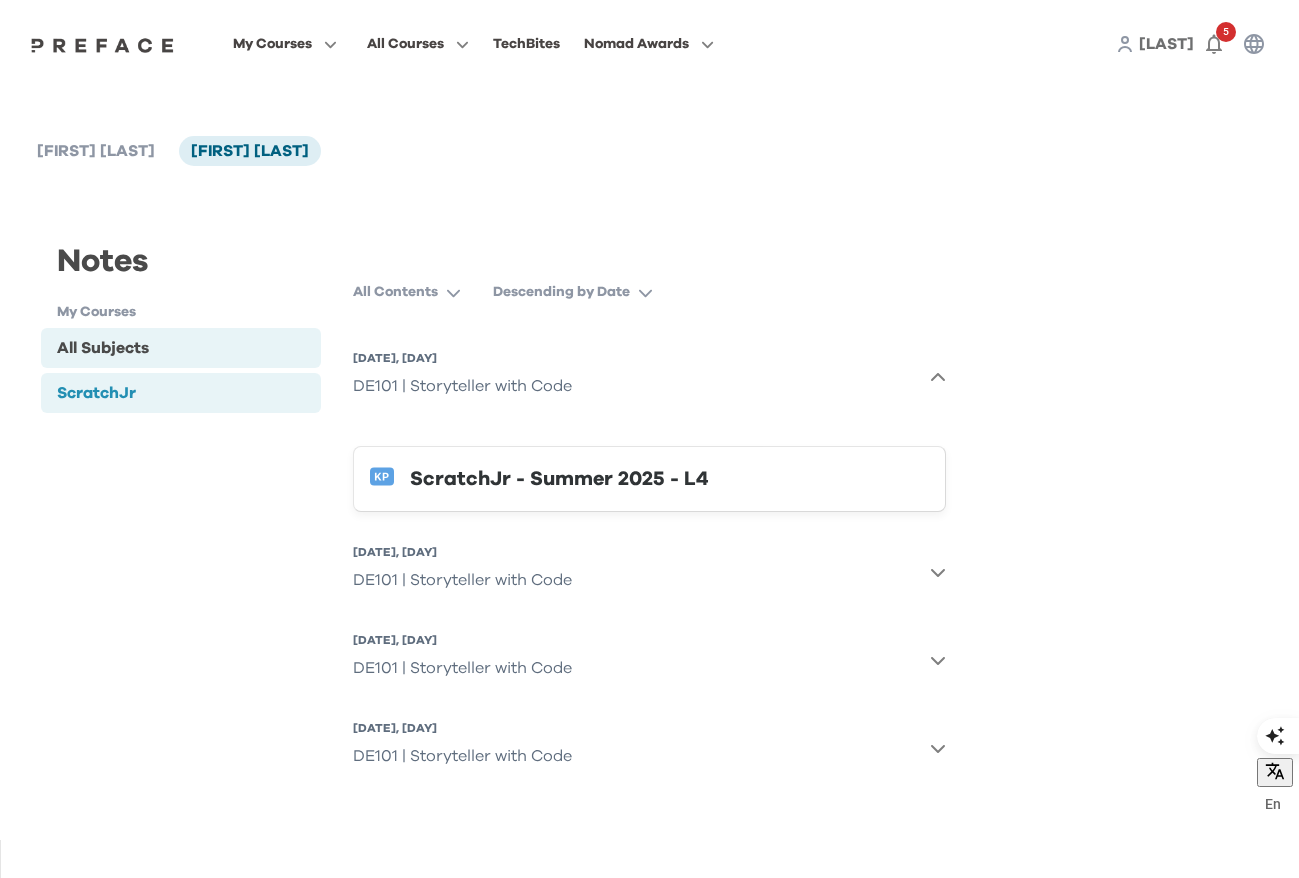 click on "All Subjects" at bounding box center (103, 348) 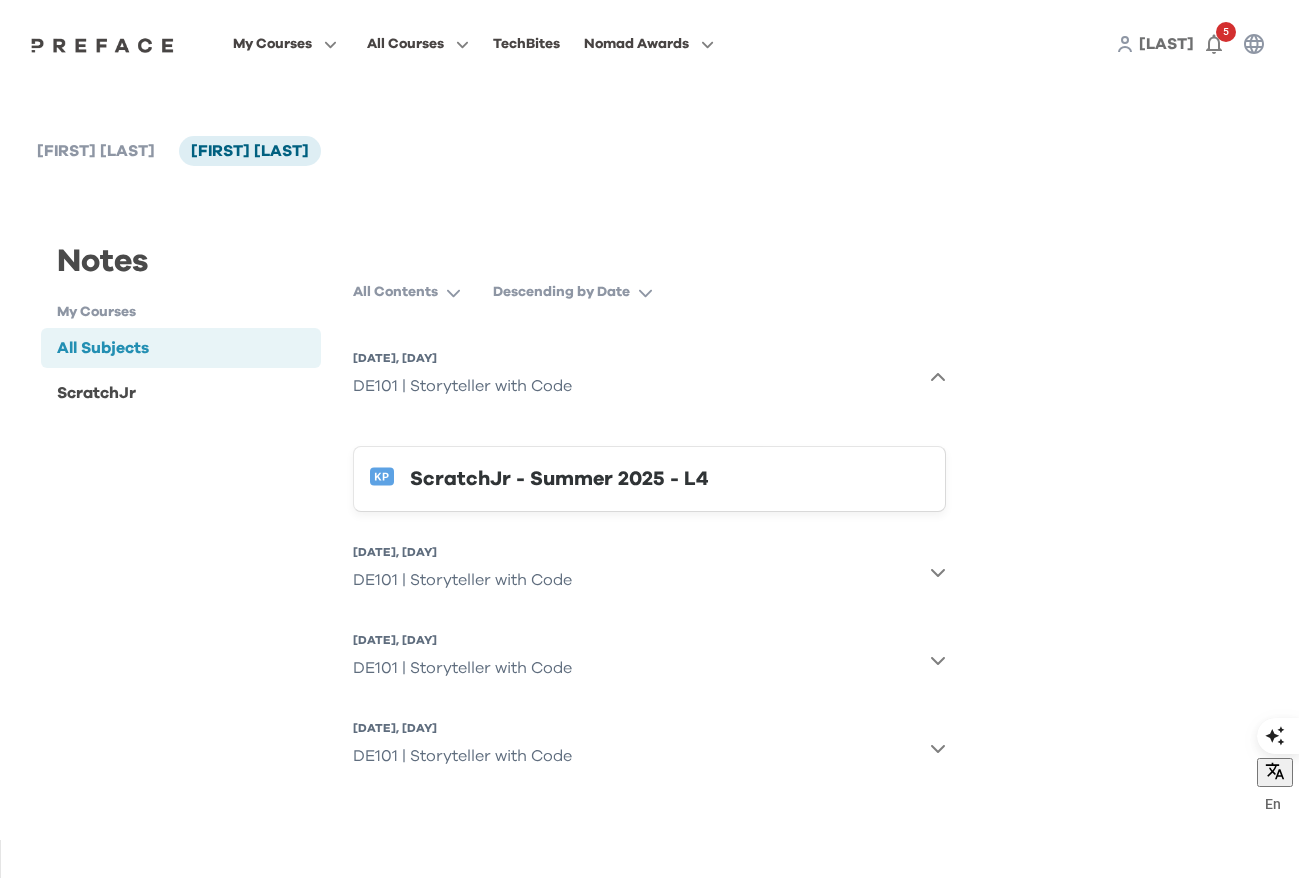 click on "ScratchJr - Summer 2025 - L4" at bounding box center (669, 479) 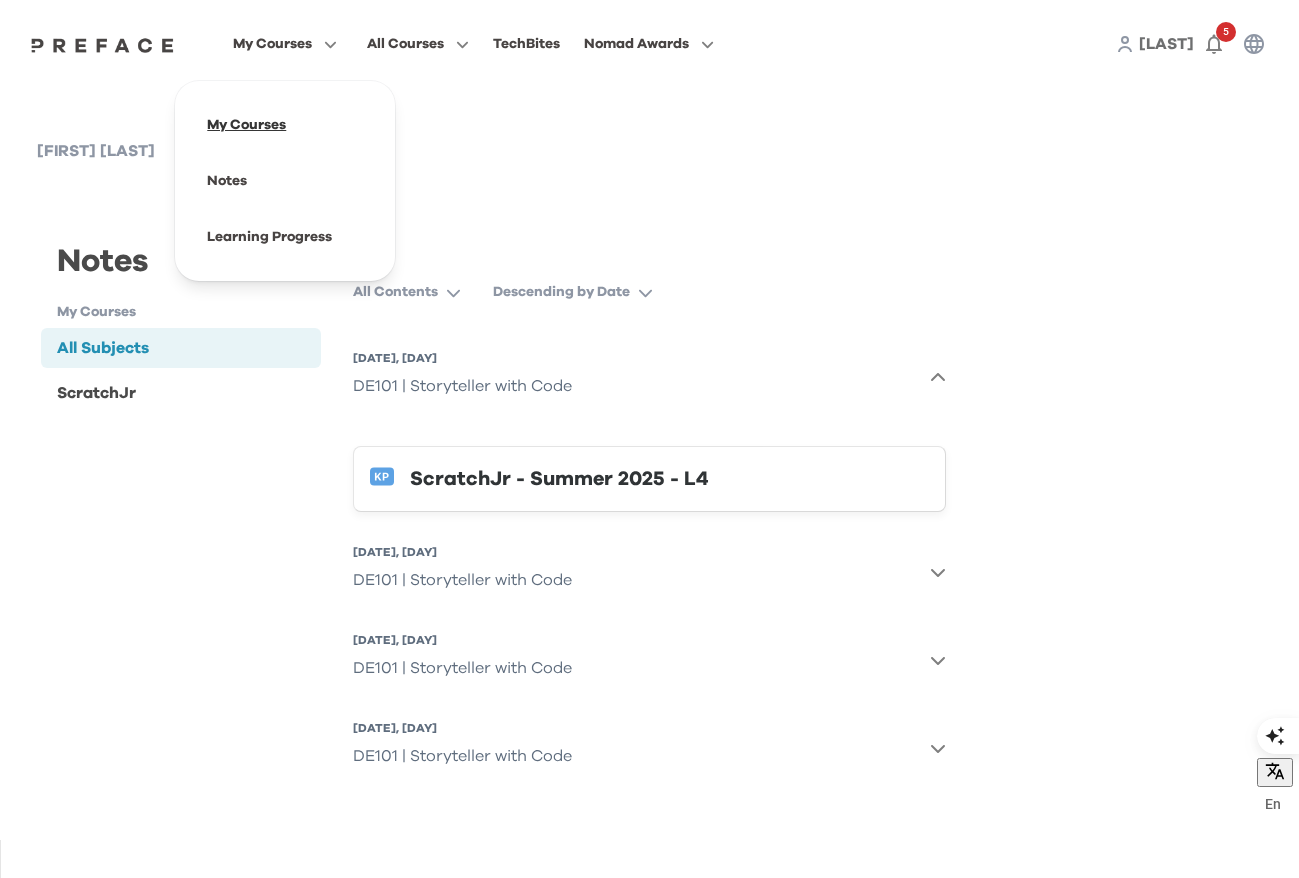 click at bounding box center (285, 125) 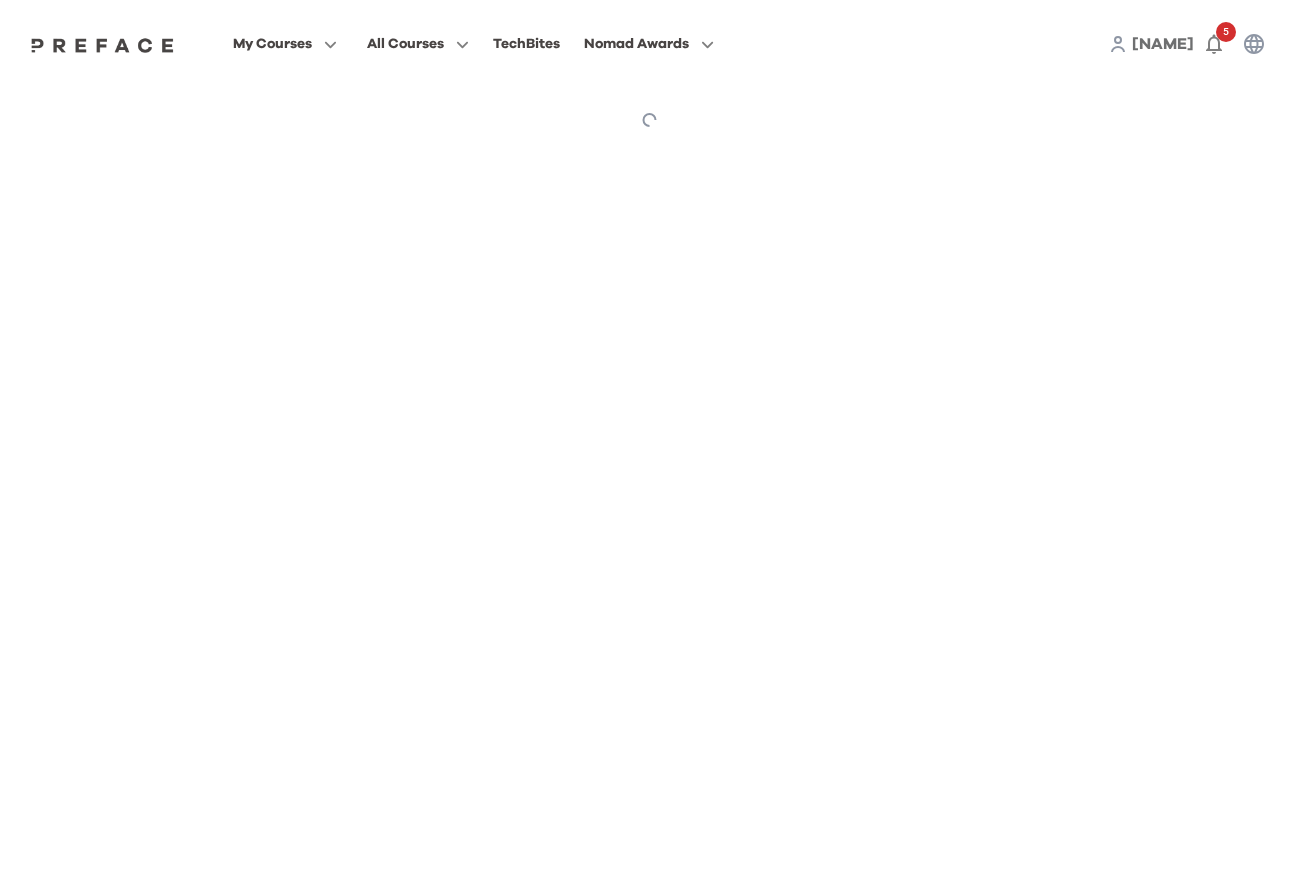 scroll, scrollTop: 0, scrollLeft: 0, axis: both 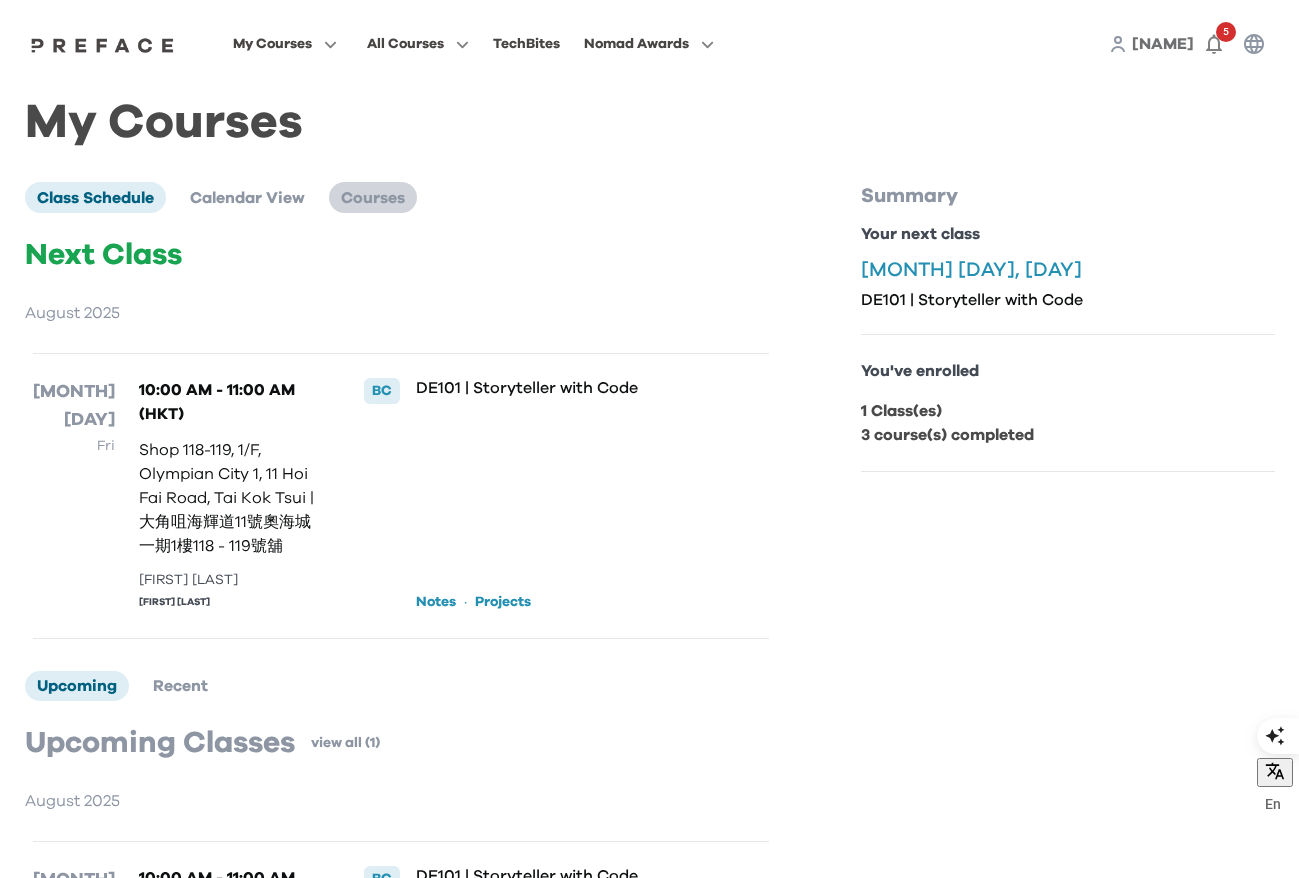 click on "Courses" at bounding box center (373, 198) 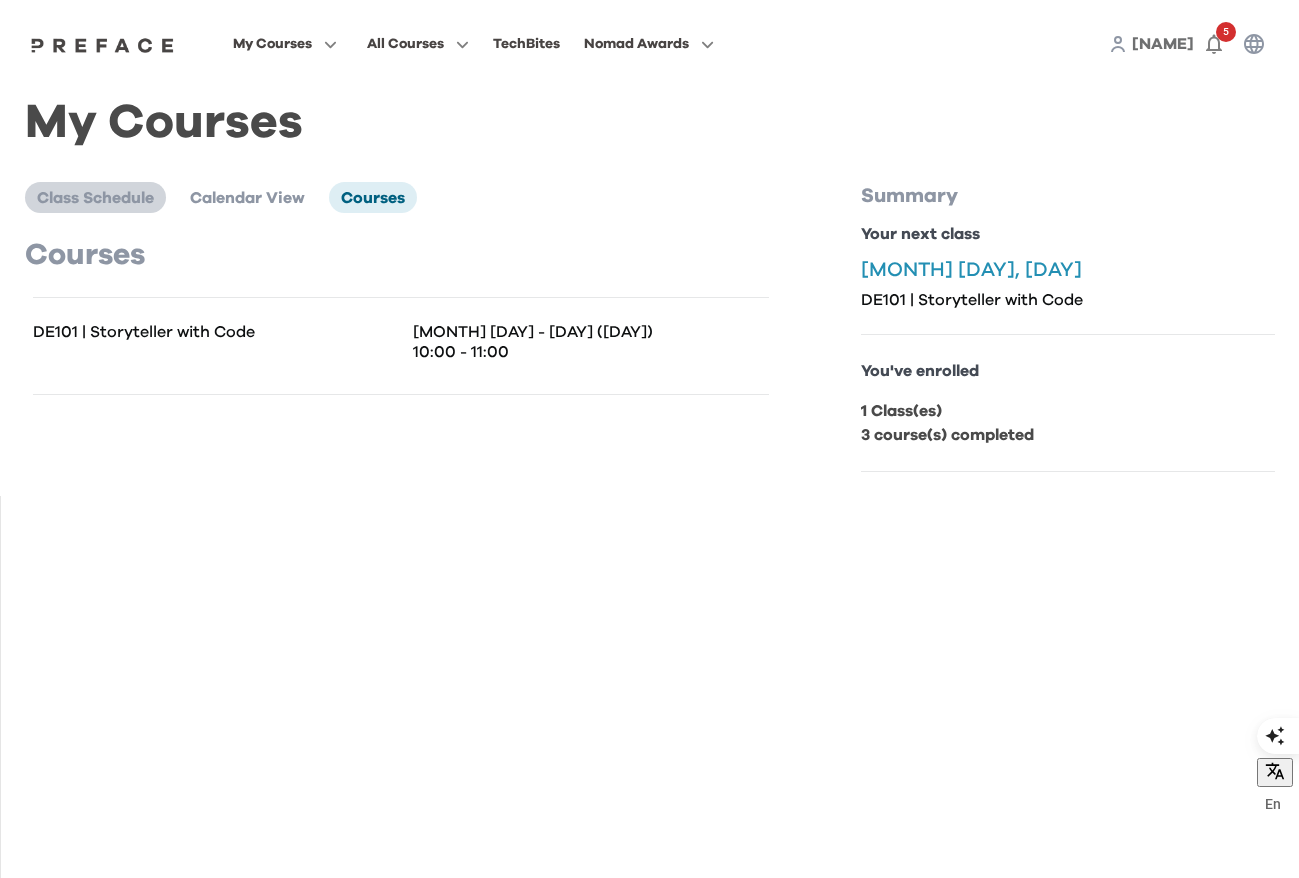 click on "Class Schedule" at bounding box center (95, 198) 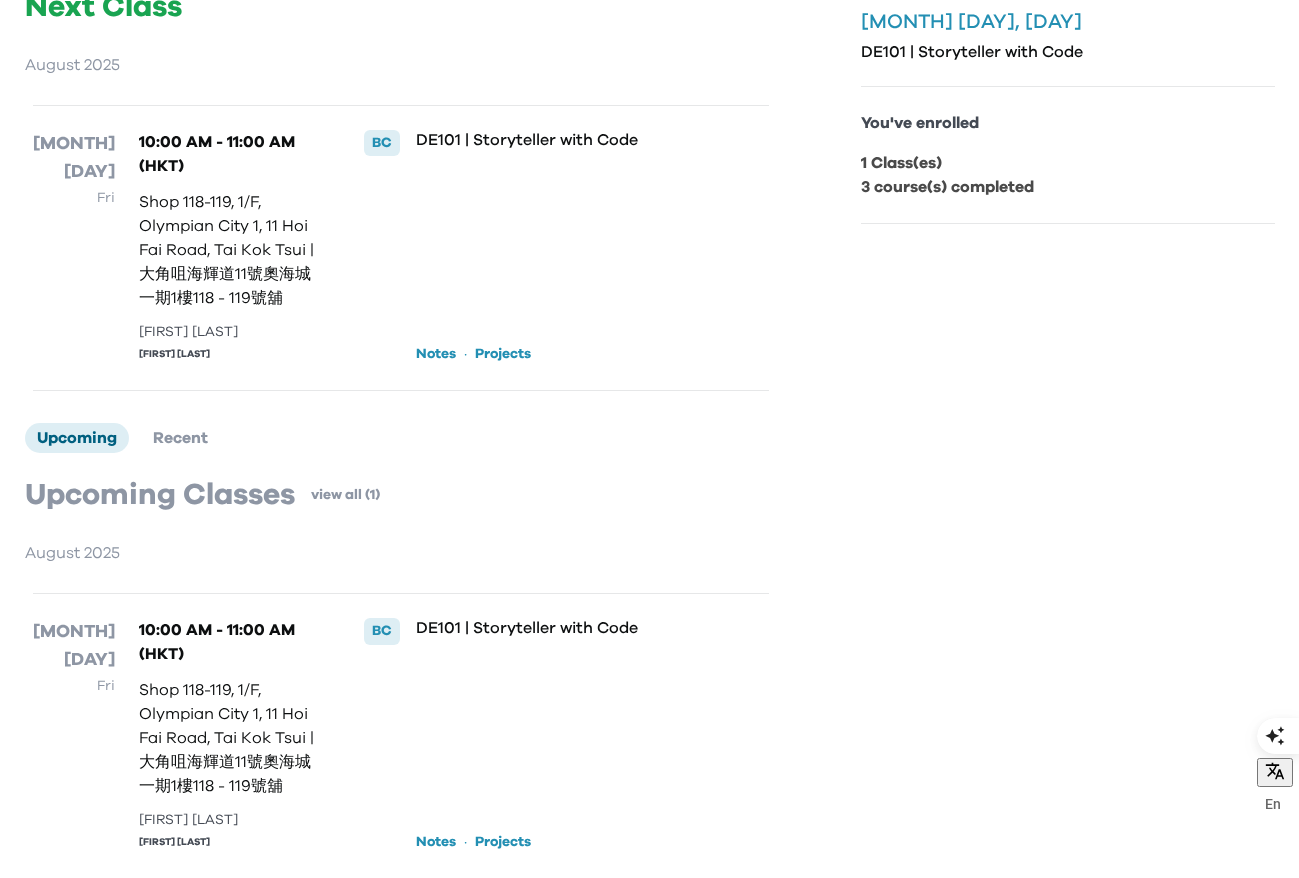 scroll, scrollTop: 291, scrollLeft: 0, axis: vertical 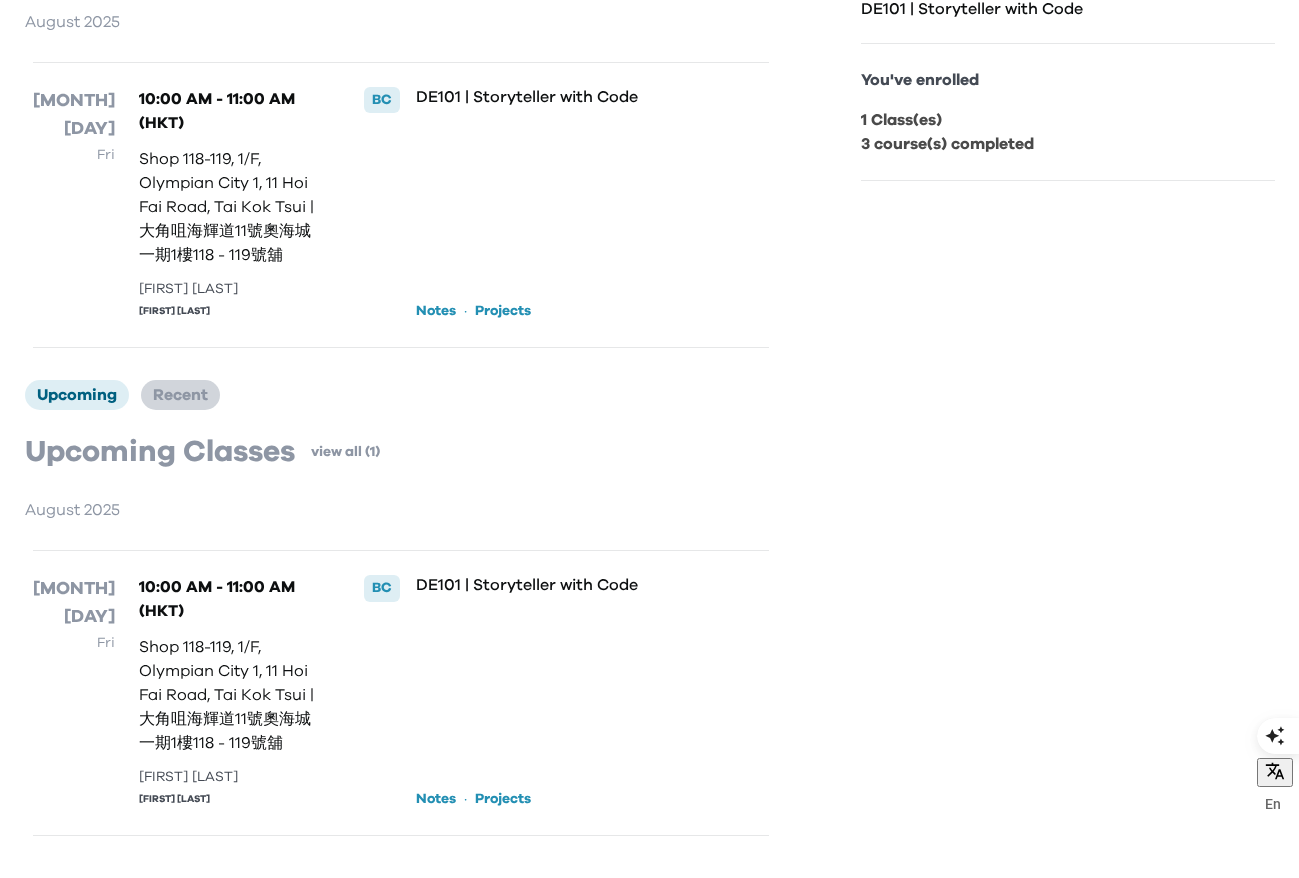 click on "Recent" at bounding box center (180, 395) 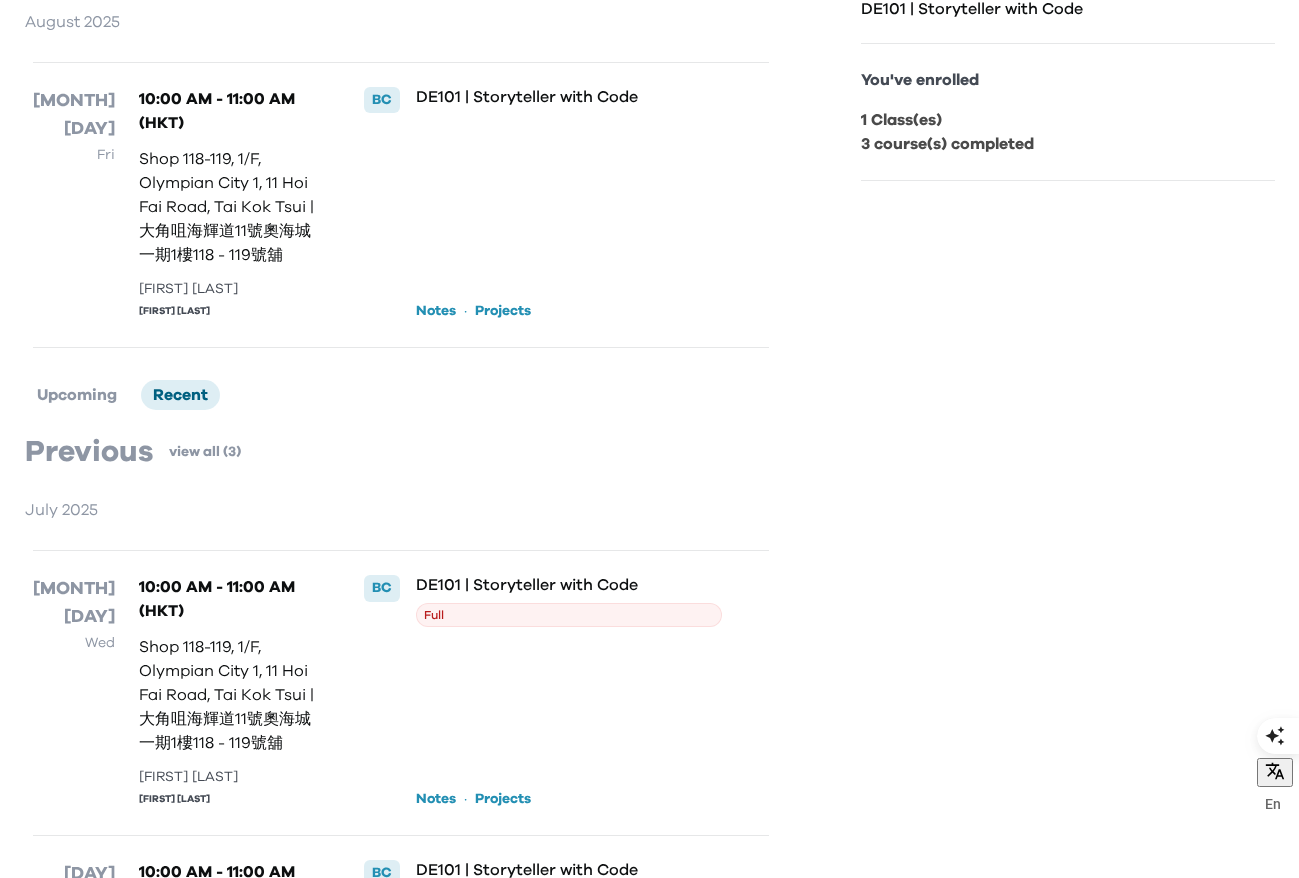 click on "Next Class August 2025 1 Aug Fri 10:00 AM - 11:00 AM (HKT) Shop 118-119, 1/F, Olympian City 1, 11 Hoi Fai Road, Tai Kok Tsui | 大角咀海輝道11號奧海城一期1樓118 - 119號舖 Abigail Alegre Avery Choy BC DE101 | Storyteller with Code Notes · Projects Upcoming Recent Previous view all (3) July 2025 30 Jul Wed 10:00 AM - 11:00 AM (HKT) Shop 118-119, 1/F, Olympian City 1, 11 Hoi Fai Road, Tai Kok Tsui | 大角咀海輝道11號奧海城一期1樓118 - 119號舖 Falak Zehra Avery Choy BC DE101 | Storyteller with Code Full Notes · Projects 29 Jul Tue 10:00 AM - 11:00 AM (HKT) Shop 118-119, 1/F, Olympian City 1, 11 Hoi Fai Road, Tai Kok Tsui | 大角咀海輝道11號奧海城一期1樓118 - 119號舖 TBC Teacher Avery Choy BC DE101 | Storyteller with Code Full Notes · Projects 28 Jul Mon 10:00 AM - 11:00 AM (HKT) Shop 118-119, 1/F, Olympian City 1, 11 Hoi Fai Road, Tai Kok Tsui | 大角咀海輝道11號奧海城一期1樓118 - 119號舖 Falak Zehra Avery Choy BC DE101 | Storyteller with Code Full Notes" at bounding box center [401, 674] 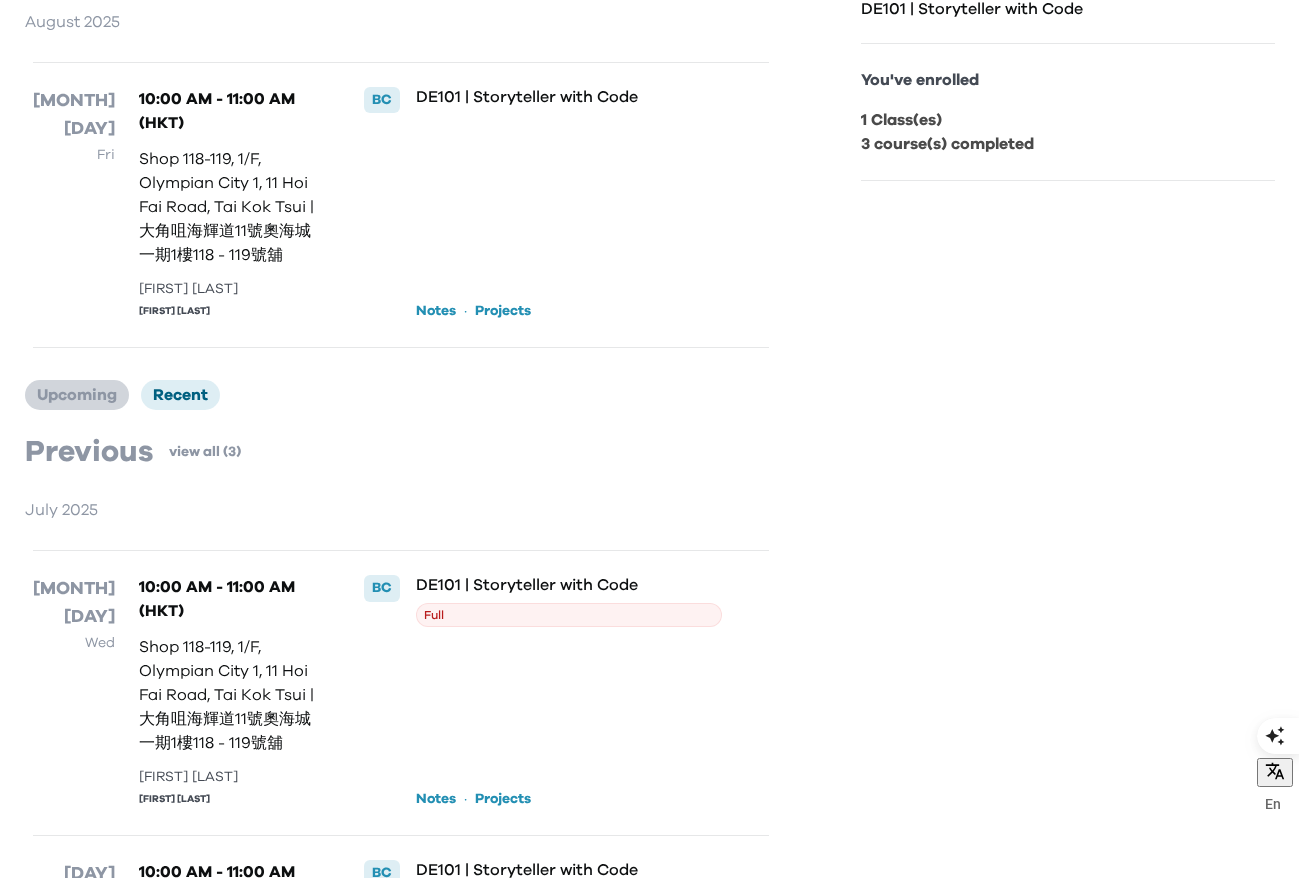 click on "Upcoming" at bounding box center (77, 395) 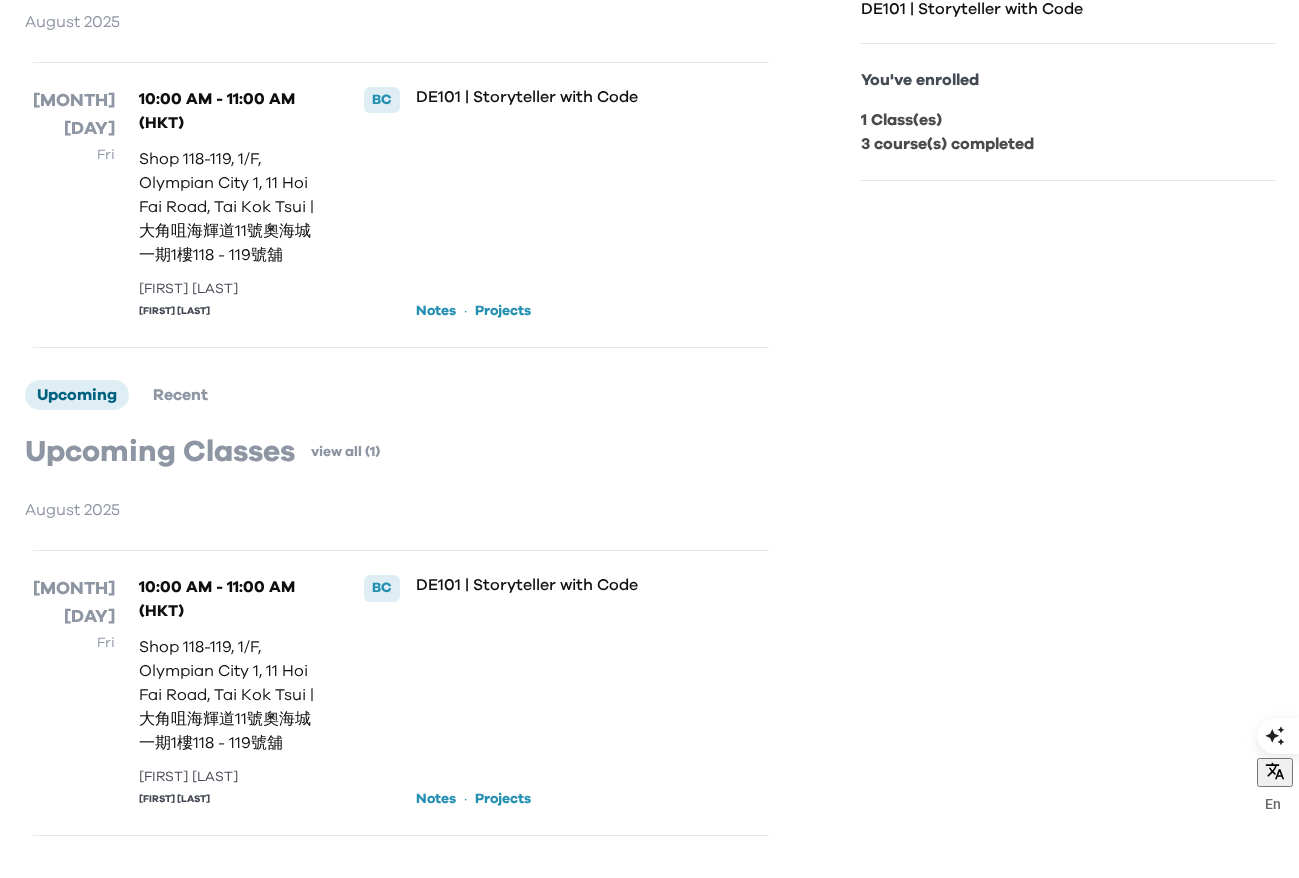 scroll, scrollTop: 0, scrollLeft: 0, axis: both 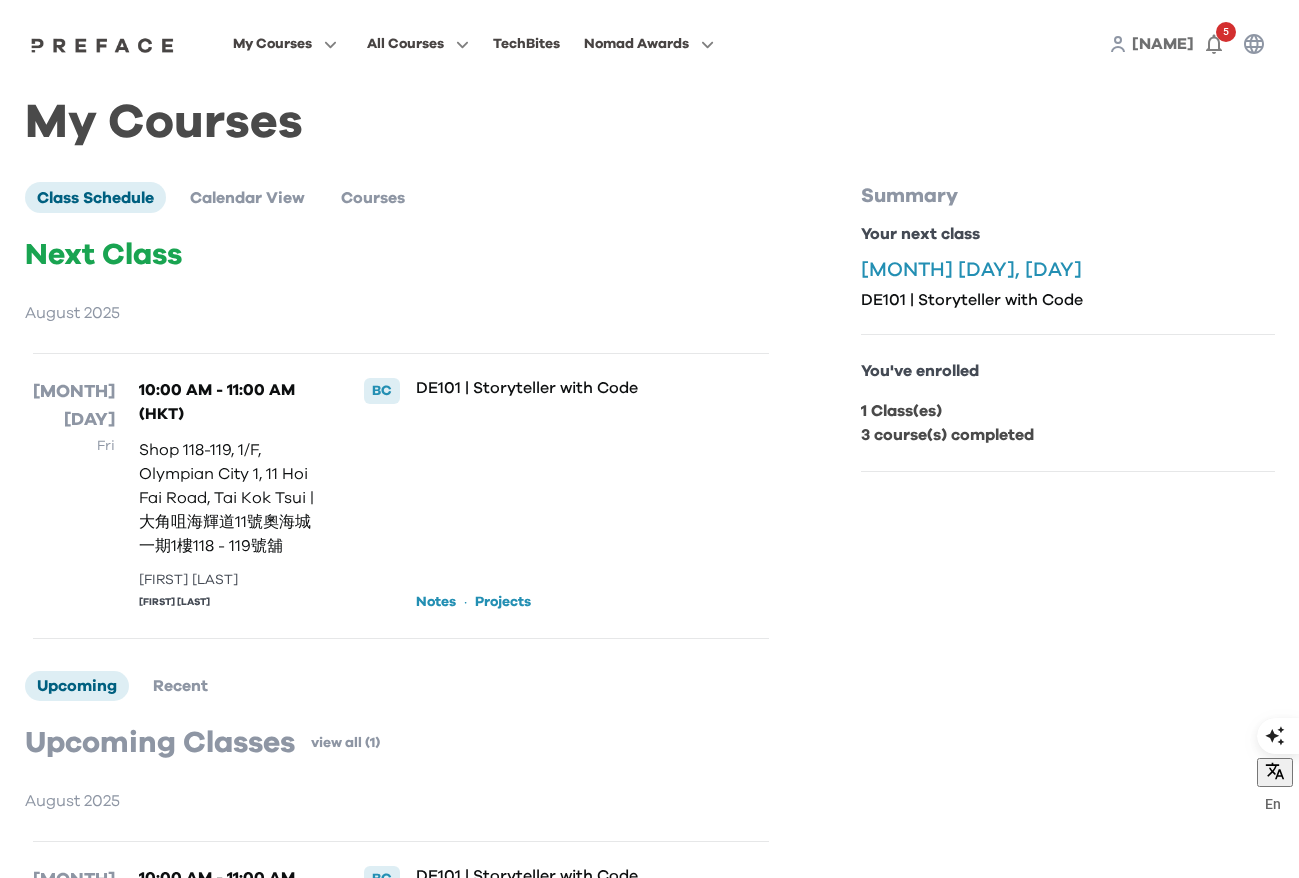 click on "My Courses All Courses TechBites Nomad Awards carey 5" at bounding box center [650, 44] 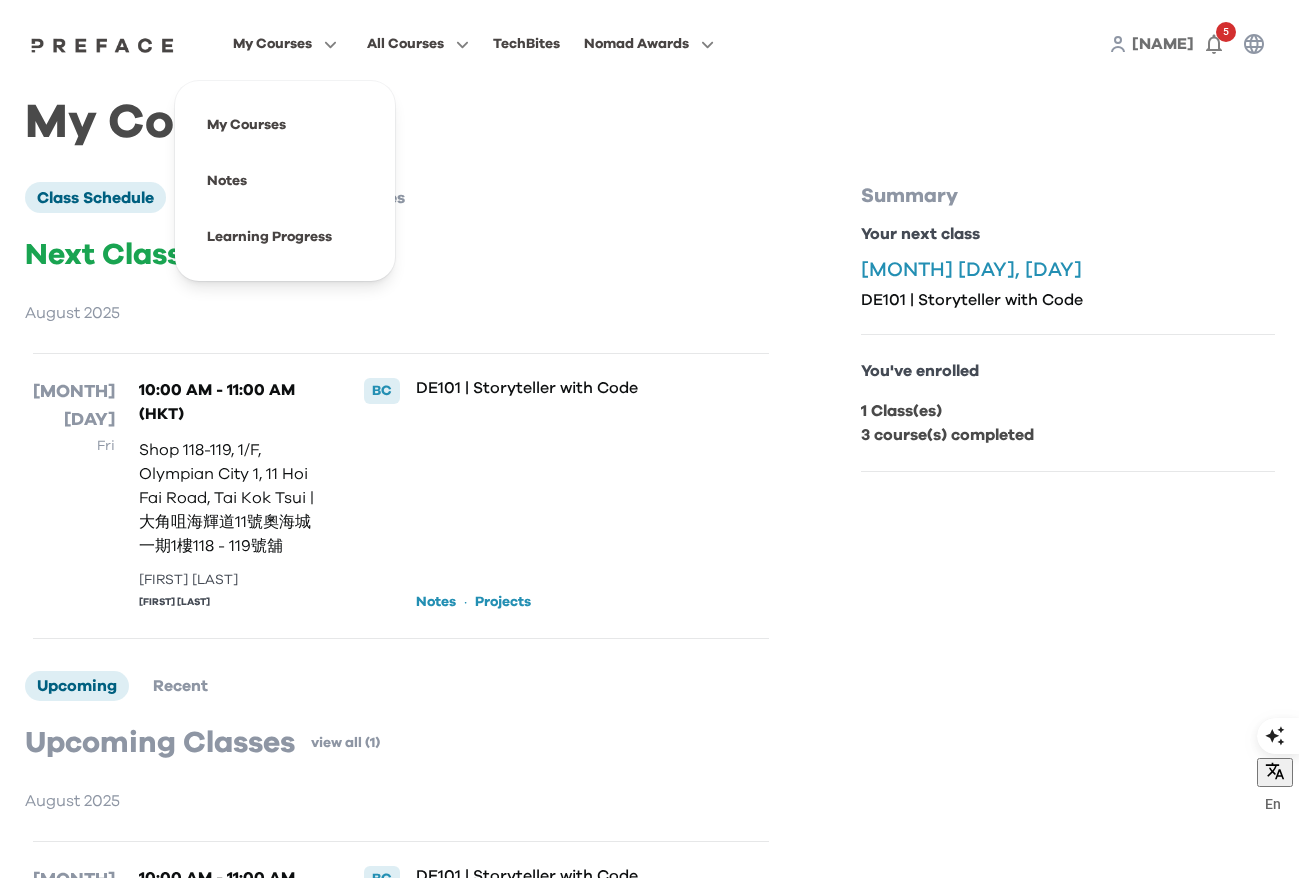 click 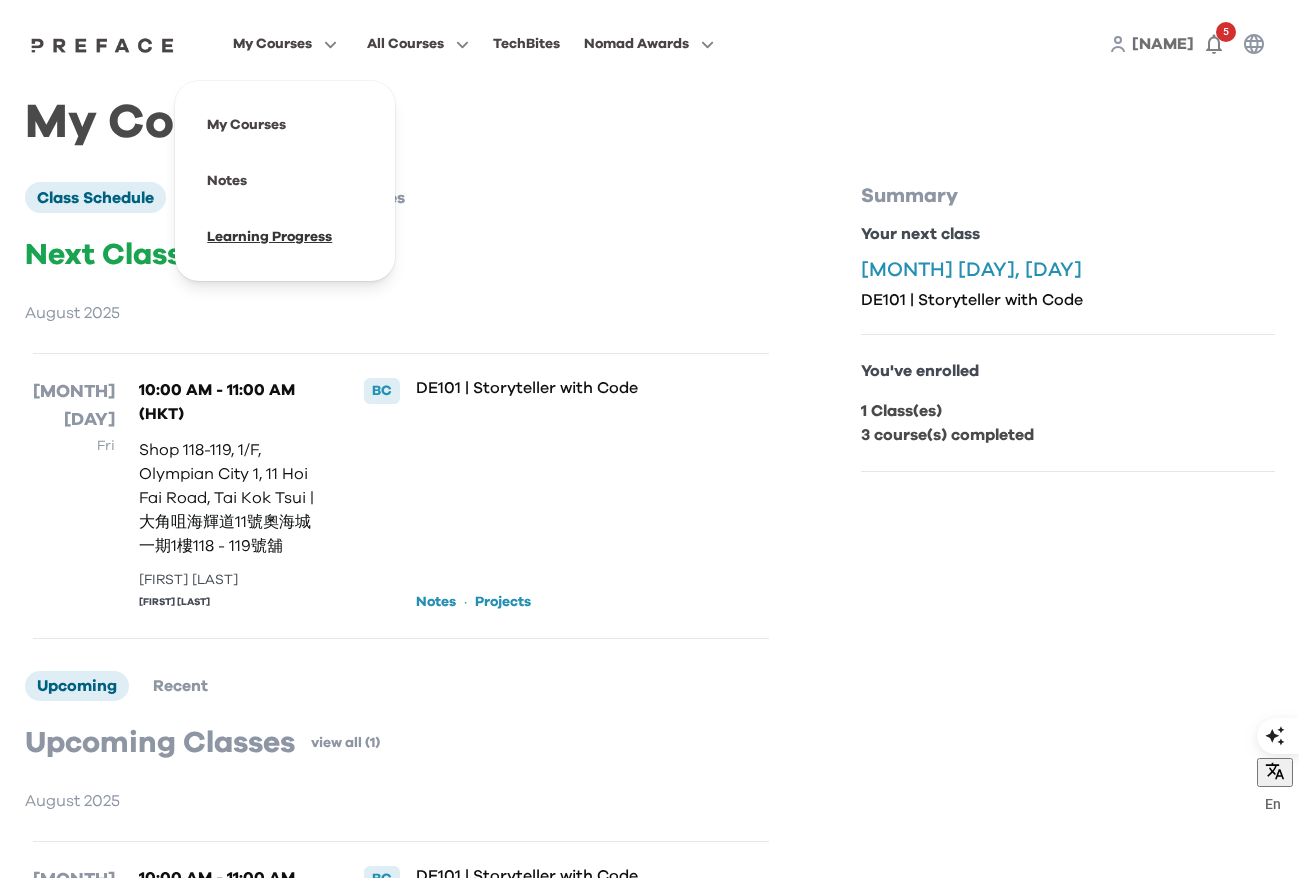click at bounding box center [285, 237] 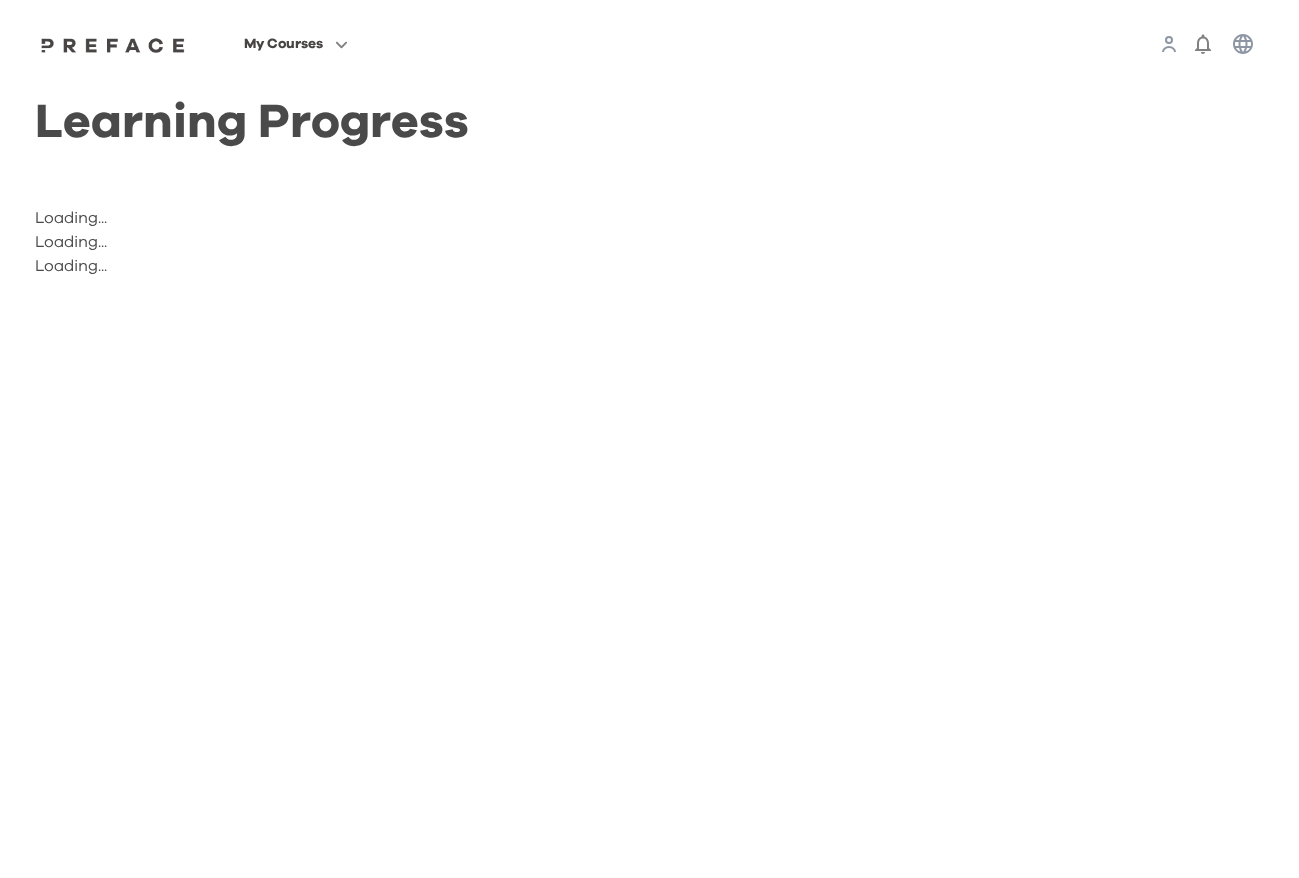 scroll, scrollTop: 0, scrollLeft: 0, axis: both 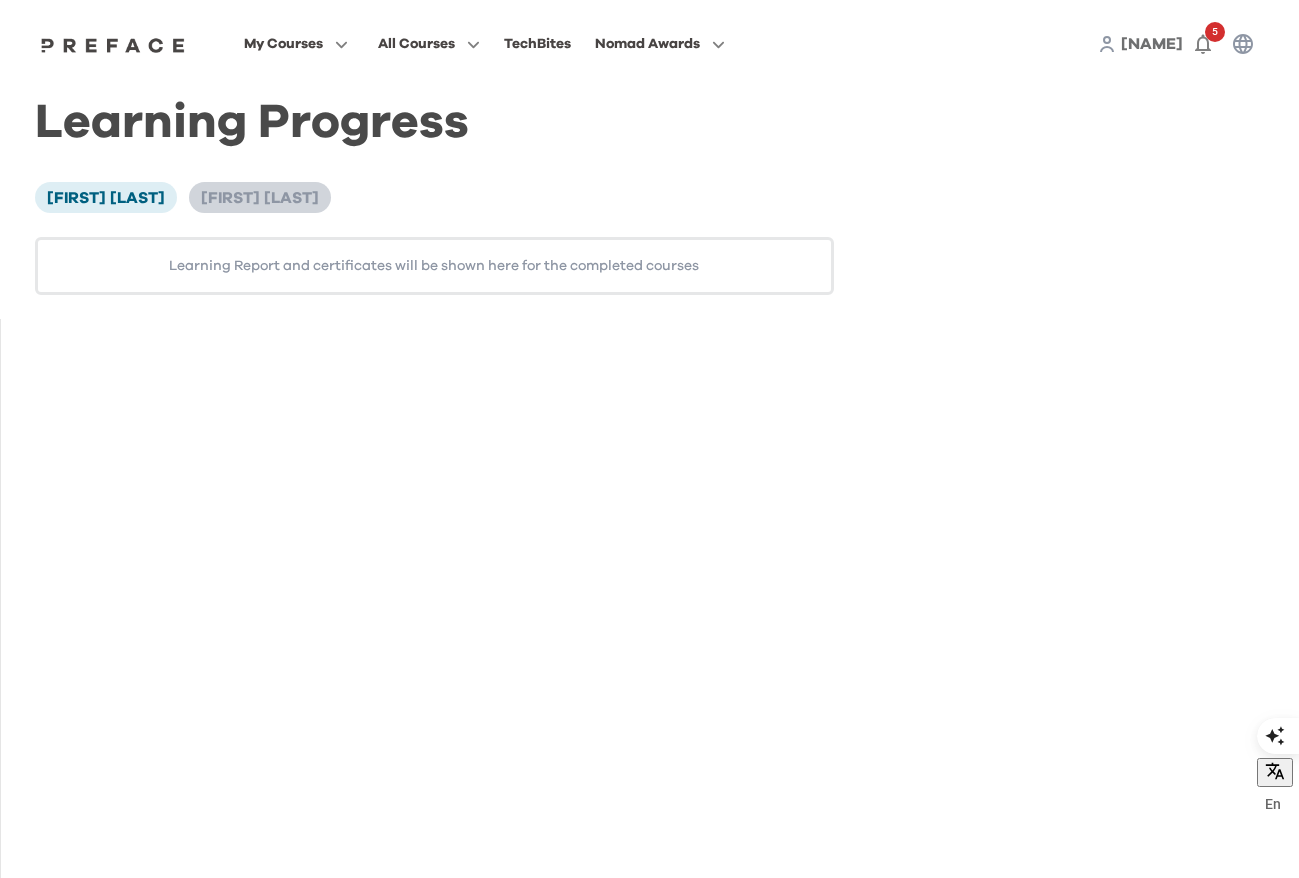click on "[FIRST] [LAST]" at bounding box center [260, 198] 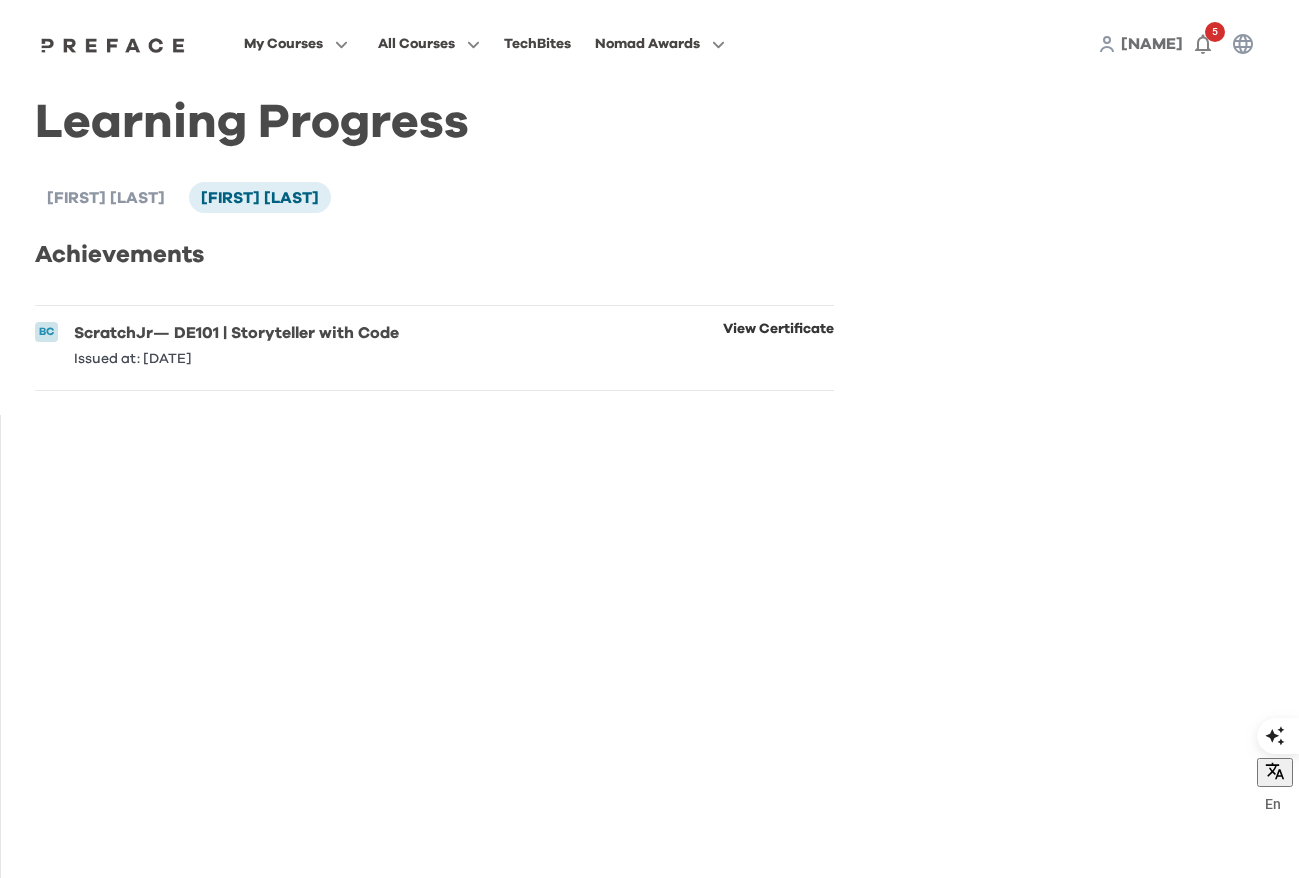 click on "View Certificate" at bounding box center (778, 344) 